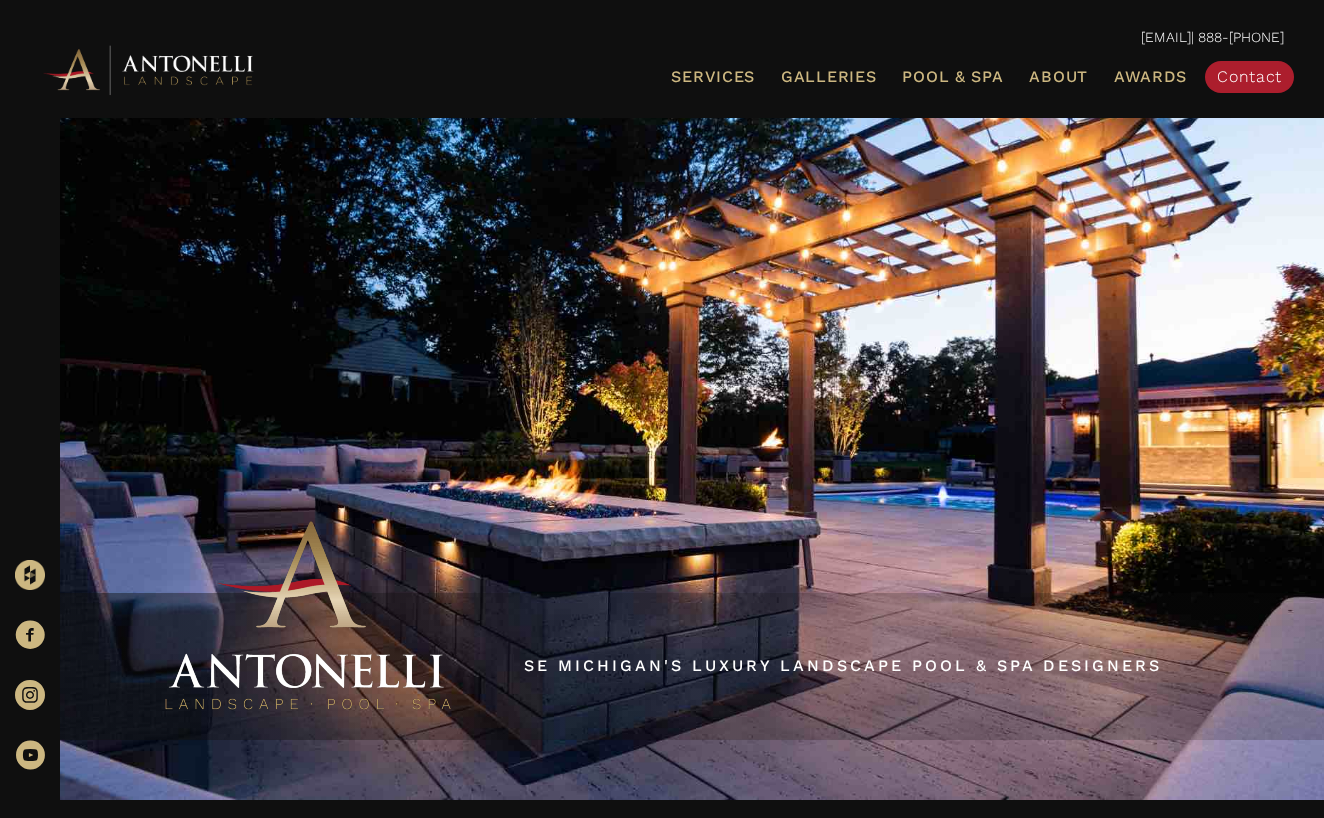 scroll, scrollTop: 4, scrollLeft: 0, axis: vertical 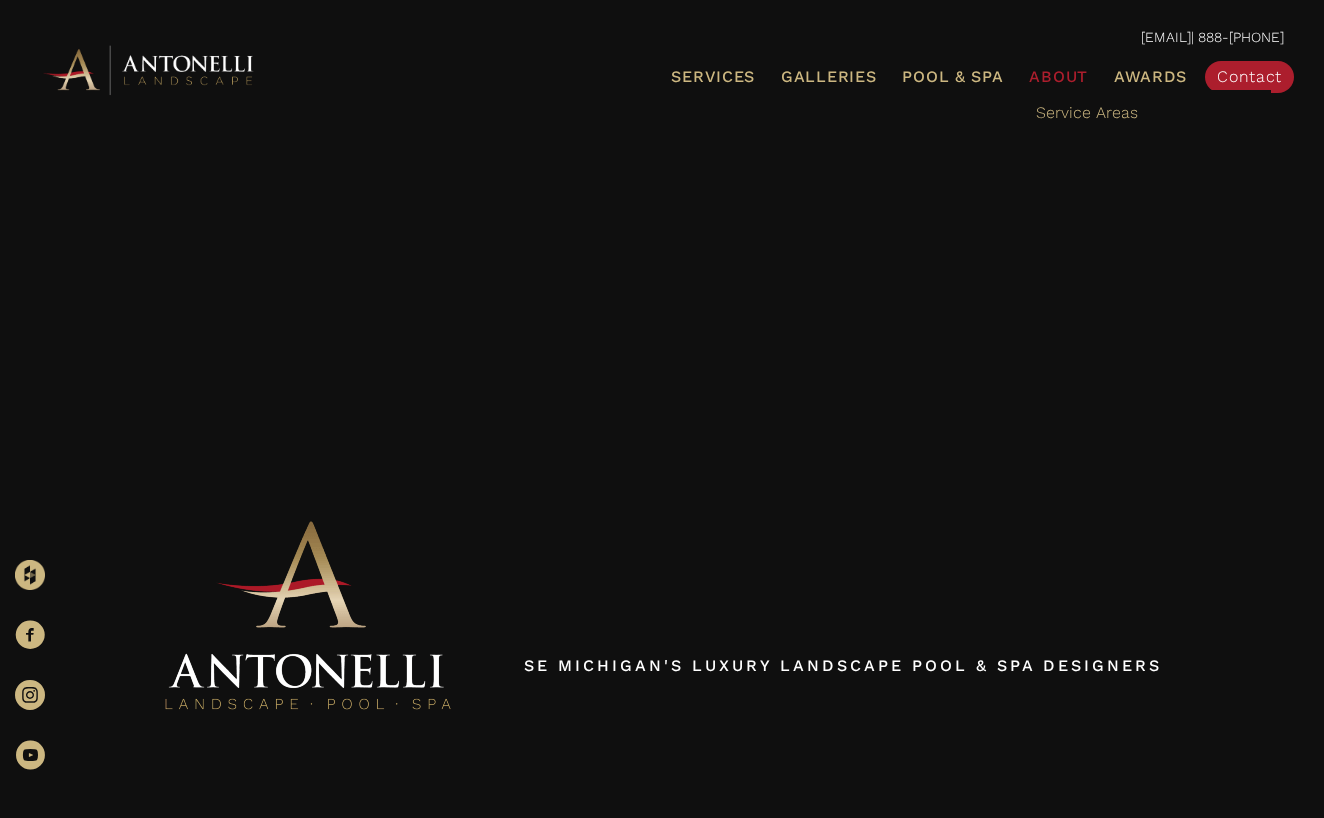 click on "About" at bounding box center (1058, 77) 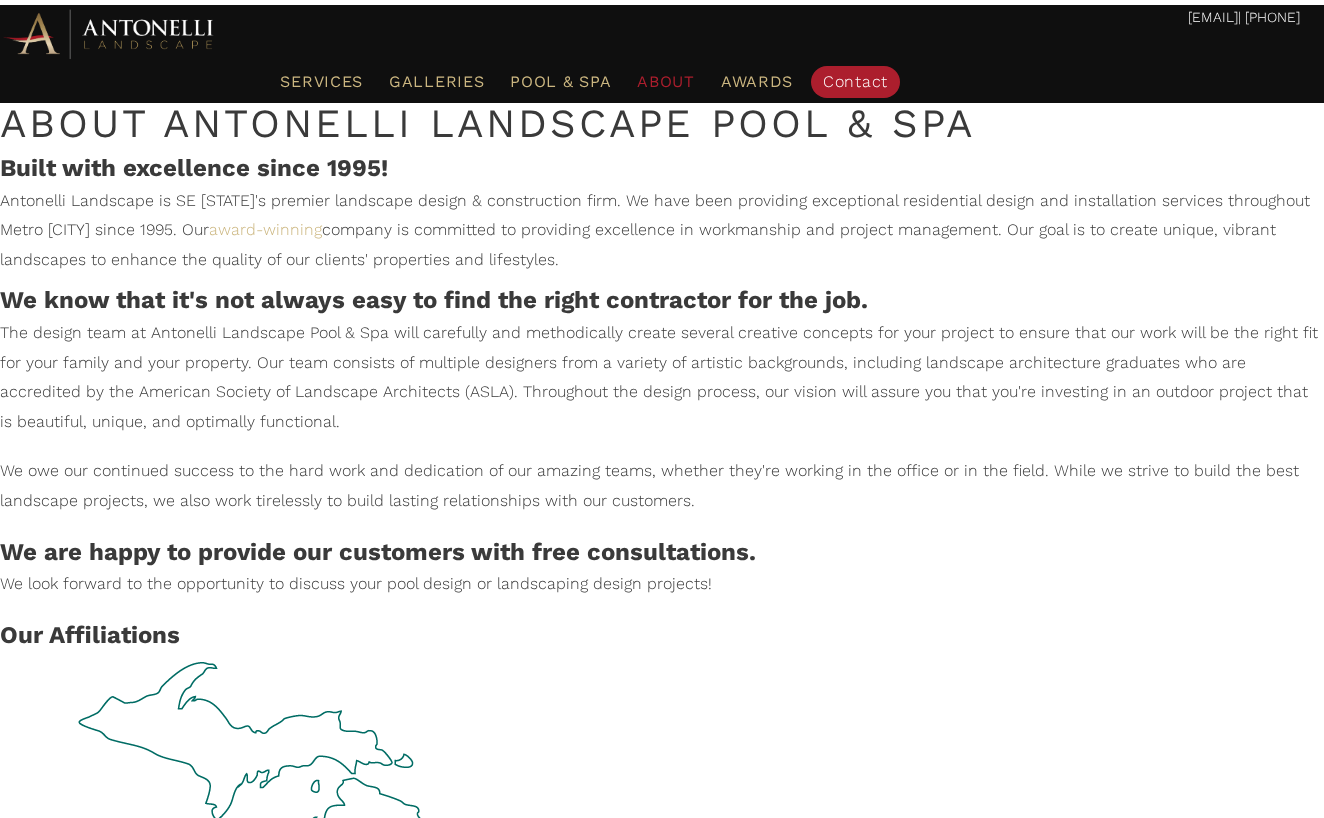scroll, scrollTop: 0, scrollLeft: 0, axis: both 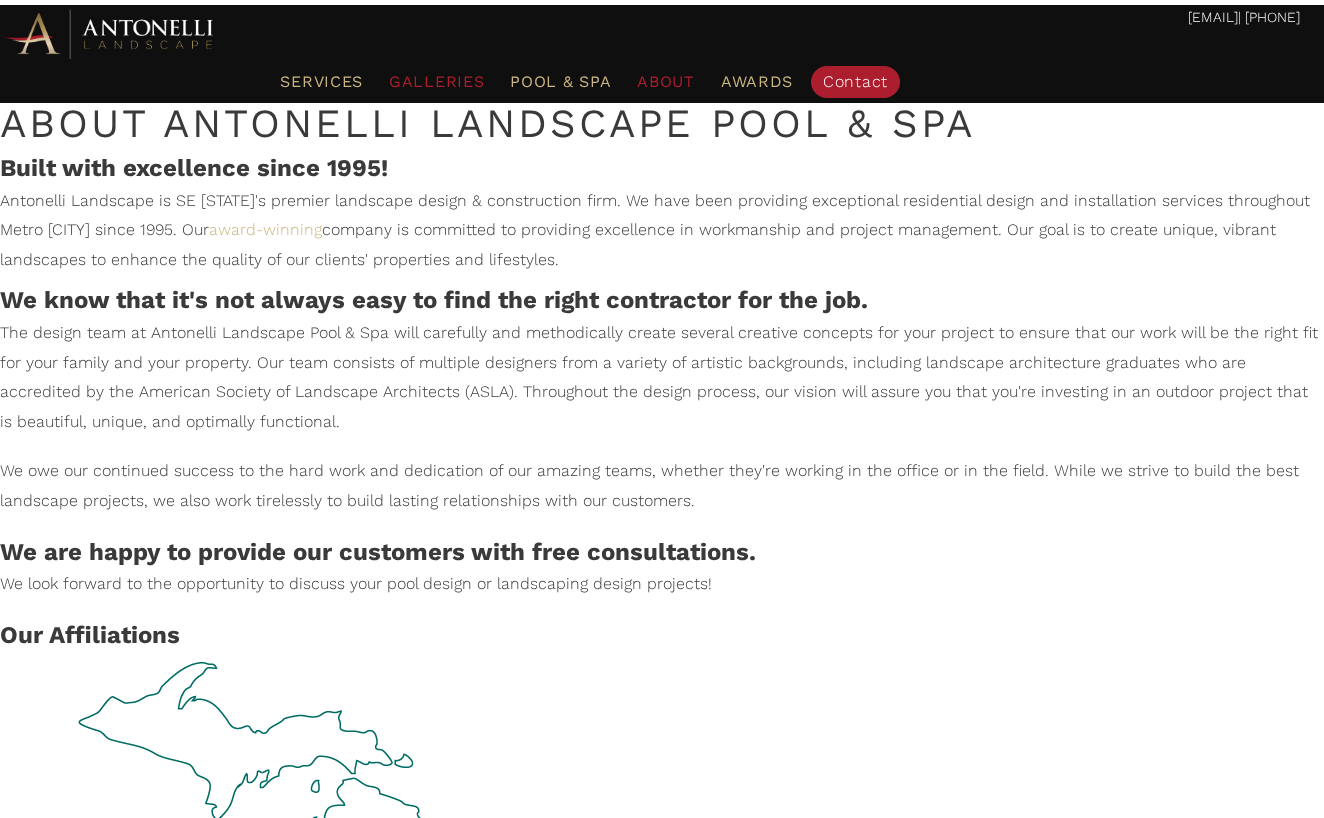 click on "Galleries" at bounding box center (436, 81) 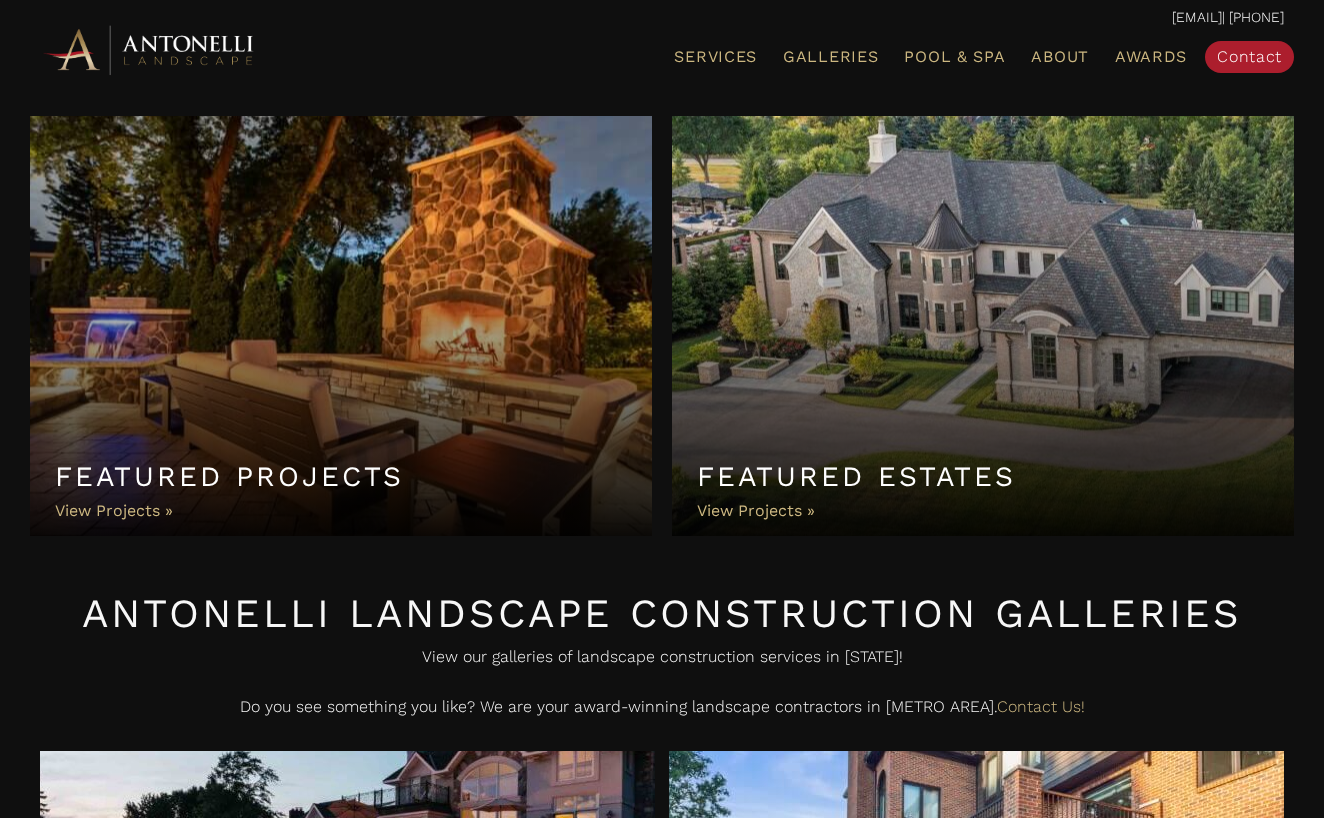 scroll, scrollTop: 0, scrollLeft: 0, axis: both 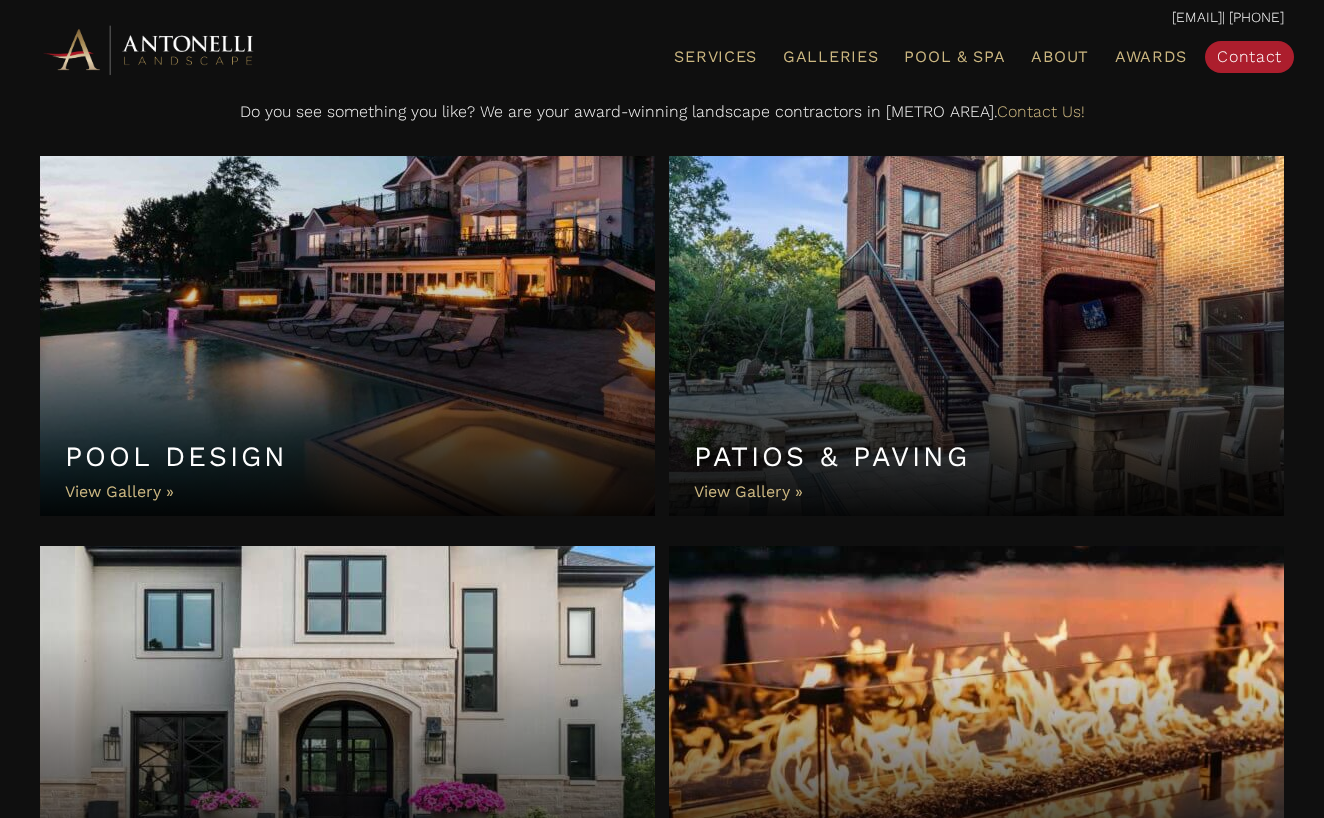 click on "Pool Design" at bounding box center [347, 336] 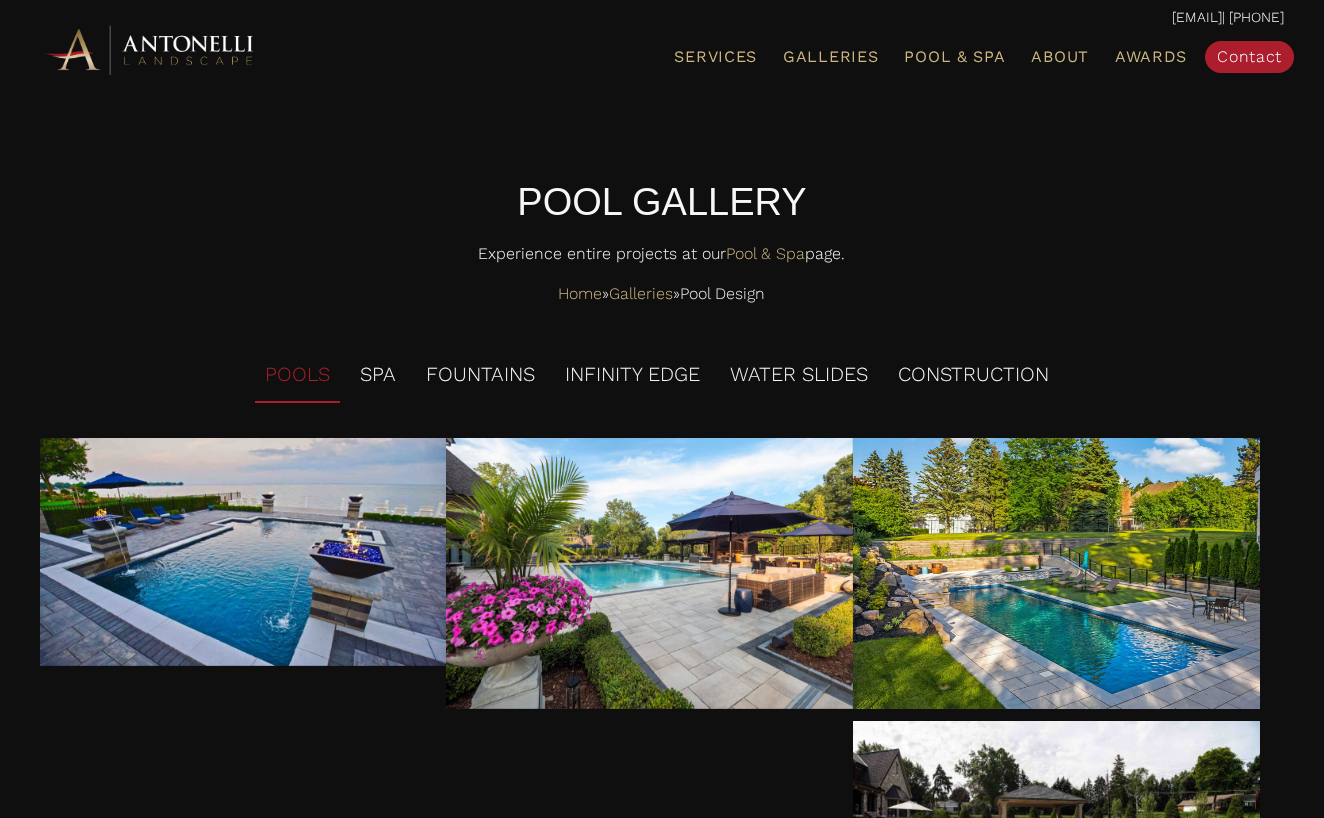 scroll, scrollTop: 0, scrollLeft: 0, axis: both 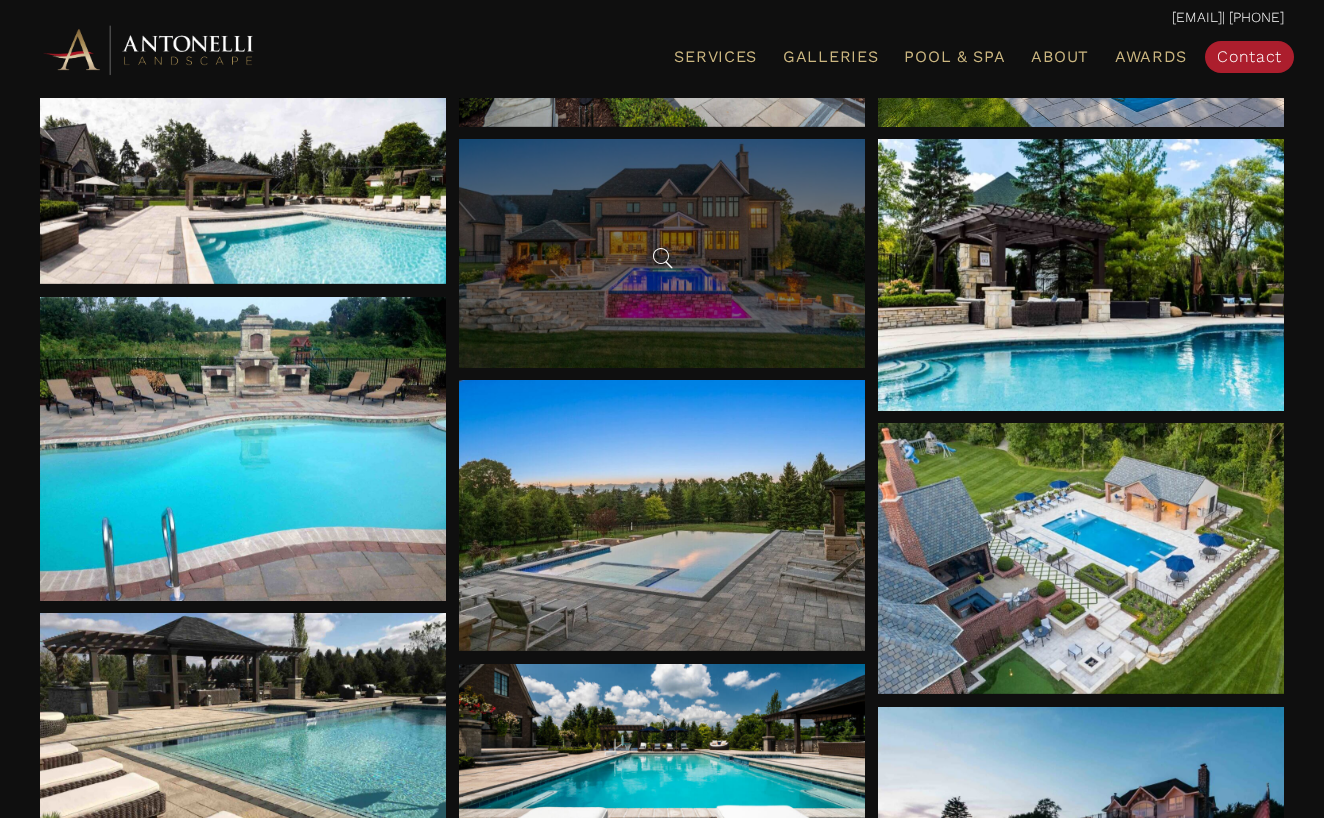 click at bounding box center (662, 253) 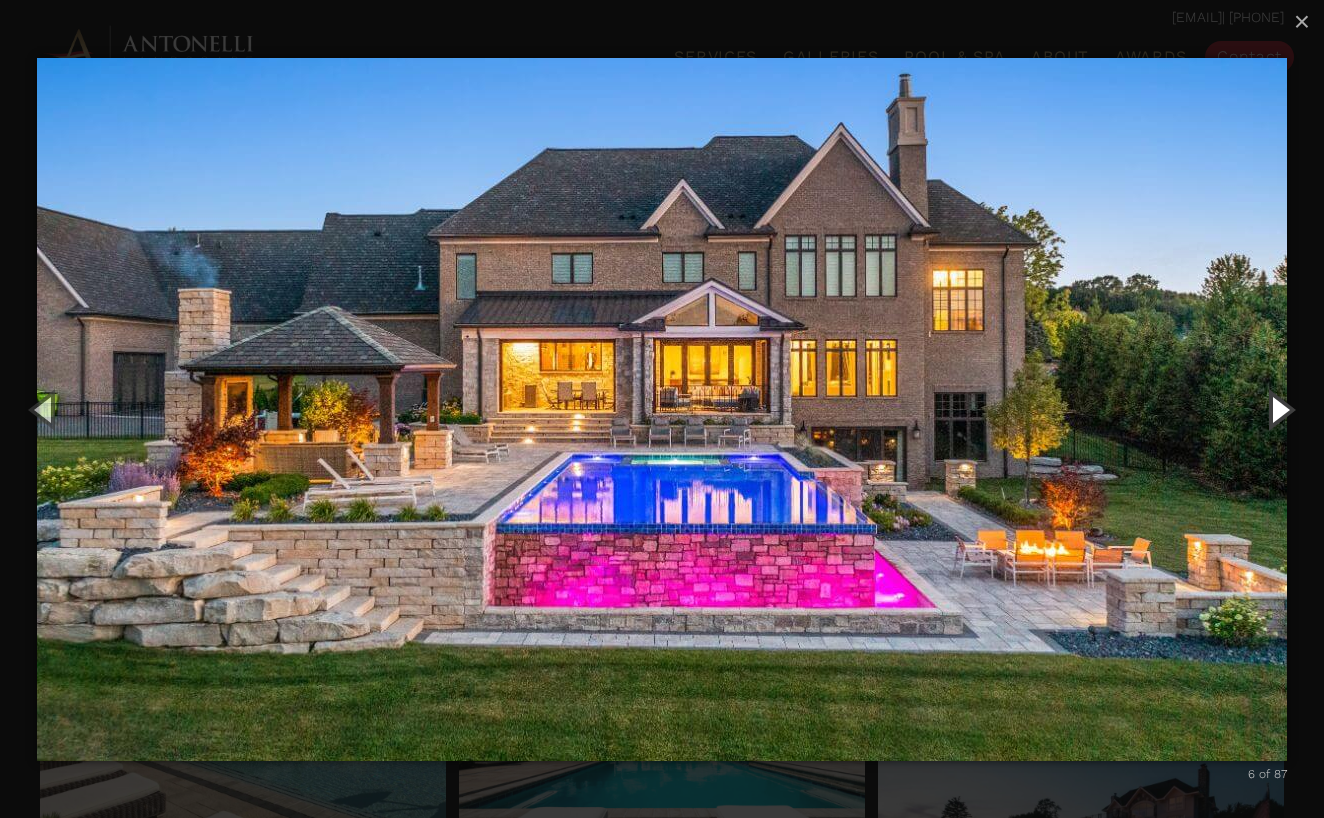 click at bounding box center (1279, 409) 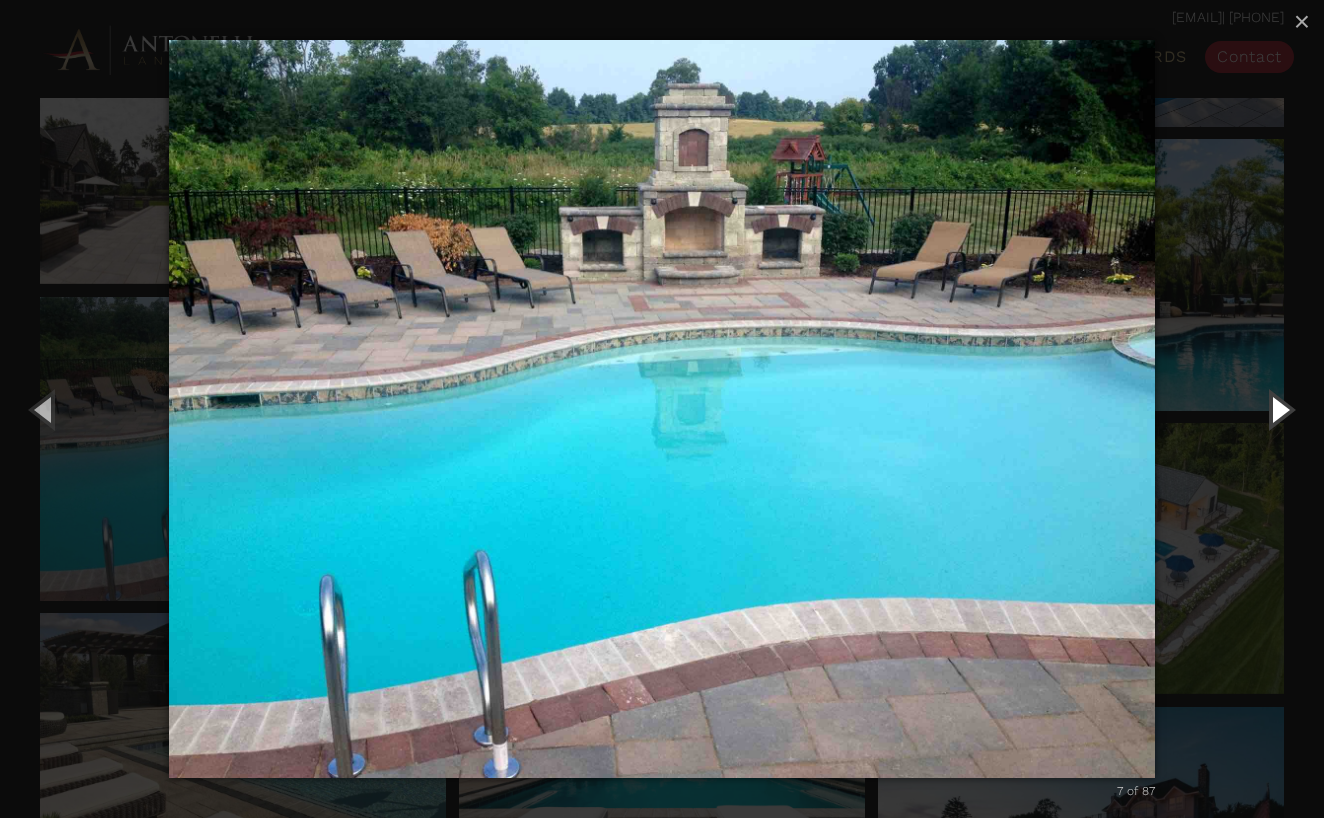 click at bounding box center (1279, 409) 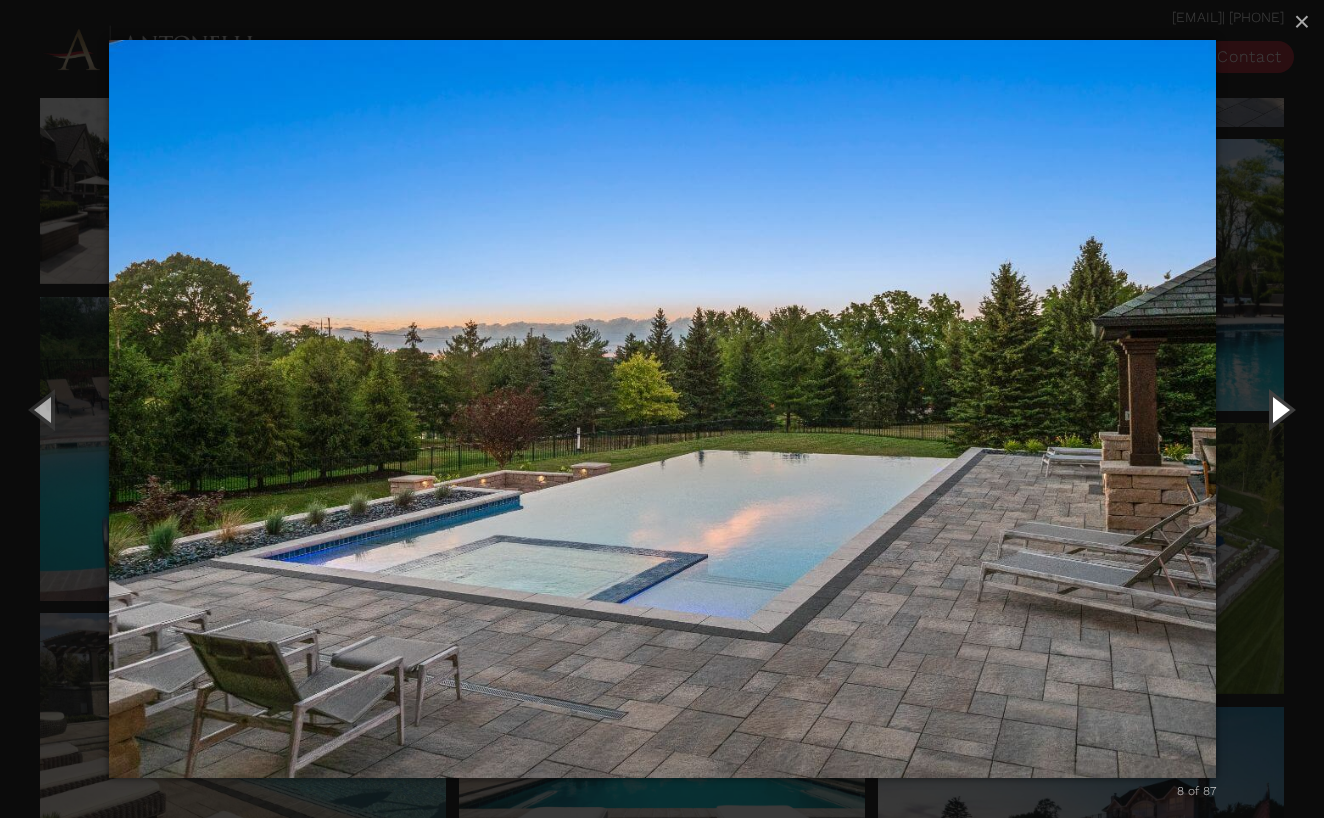 click at bounding box center (1279, 409) 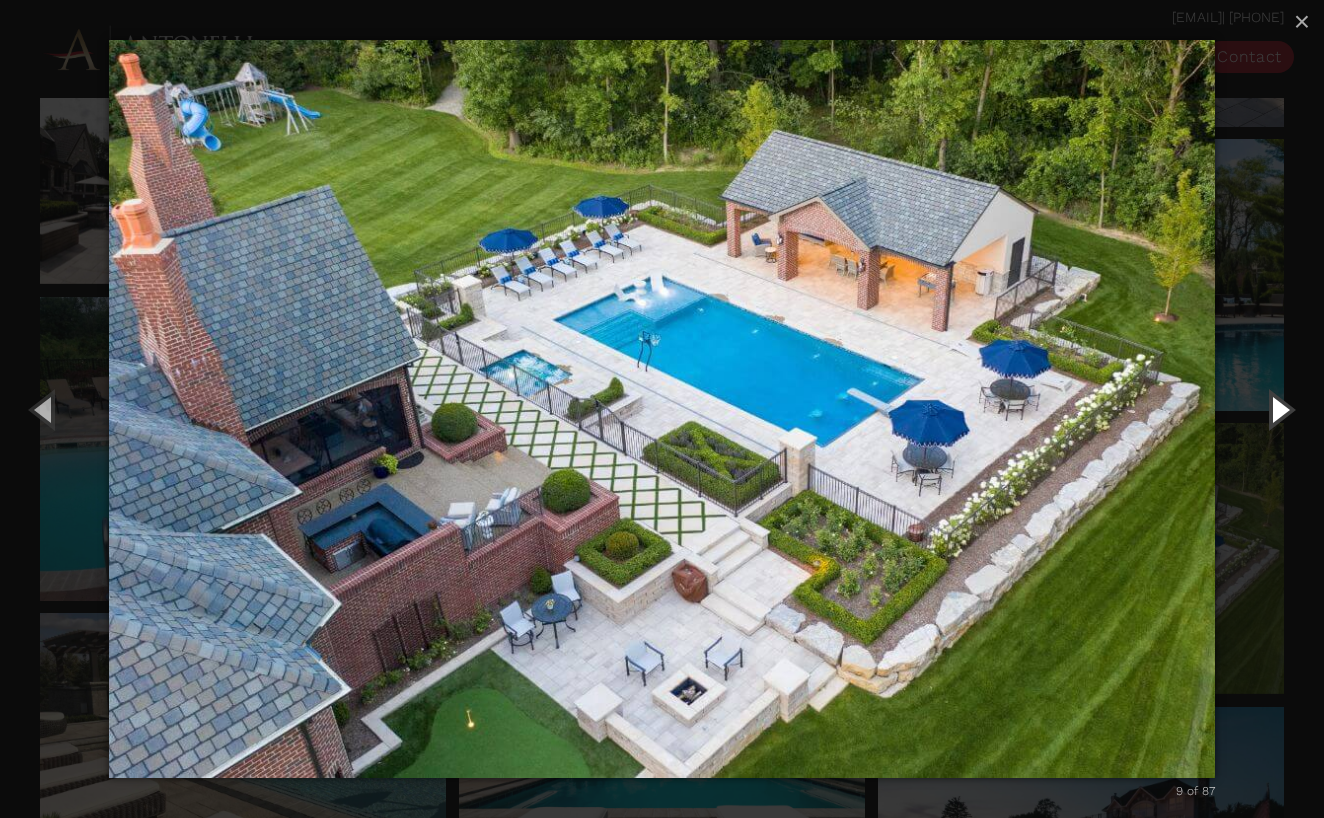 click at bounding box center (1279, 409) 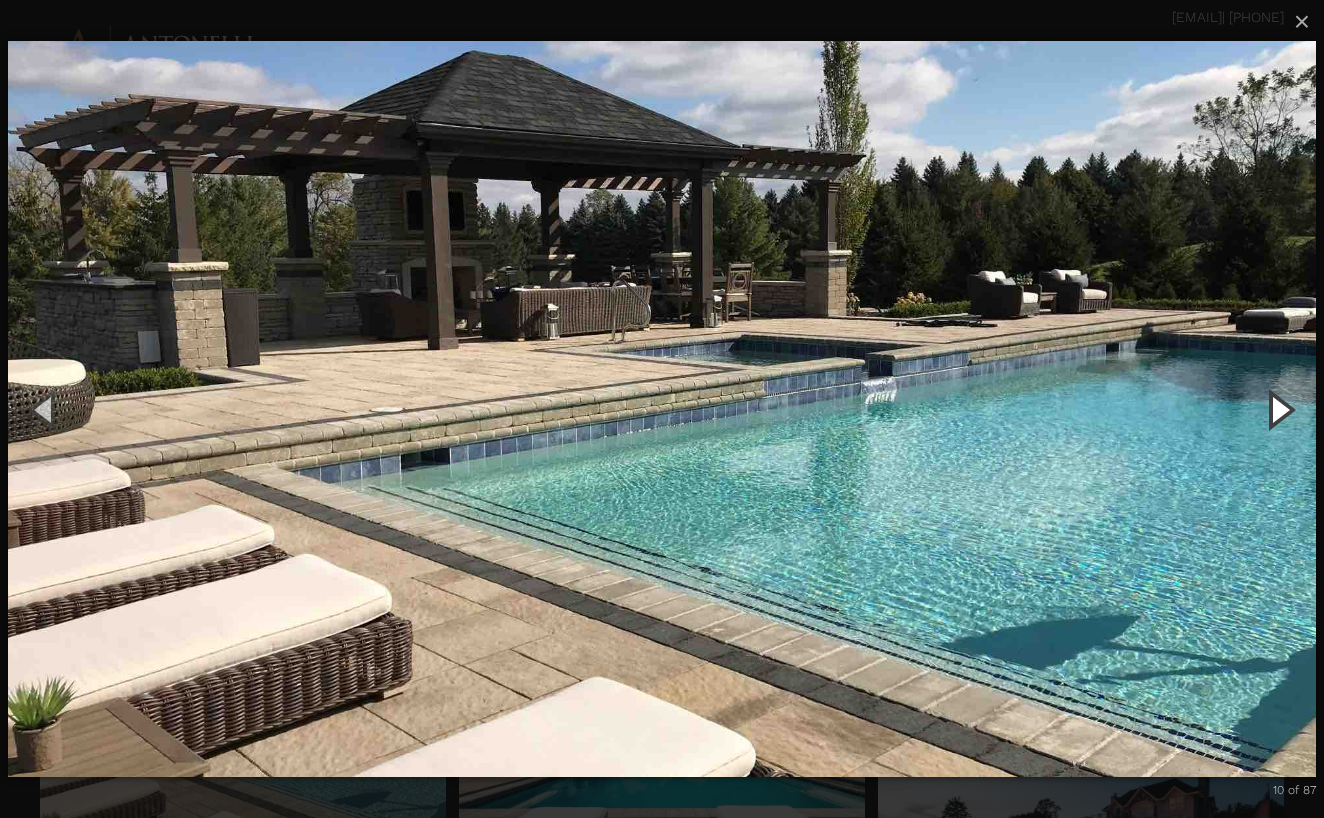 click at bounding box center (1279, 409) 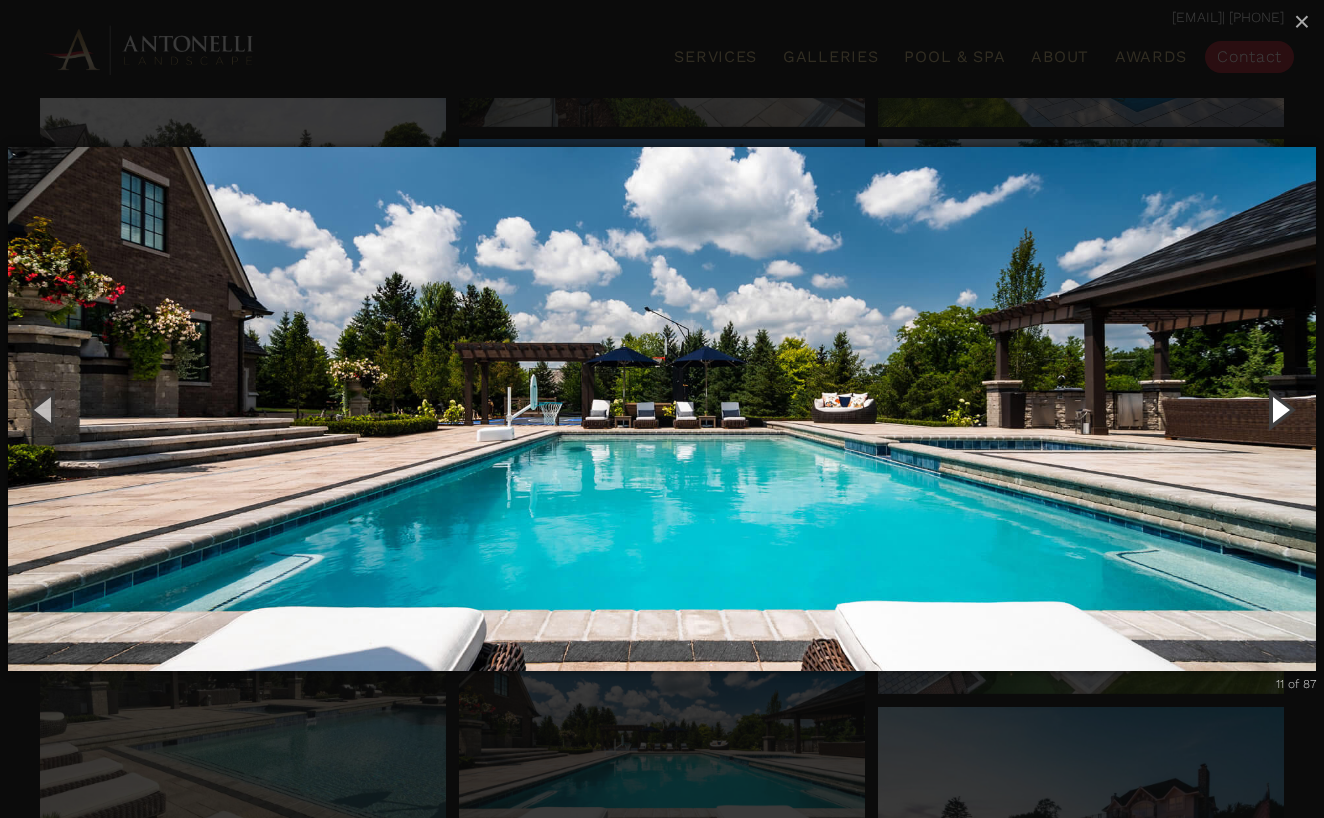 click at bounding box center (1279, 409) 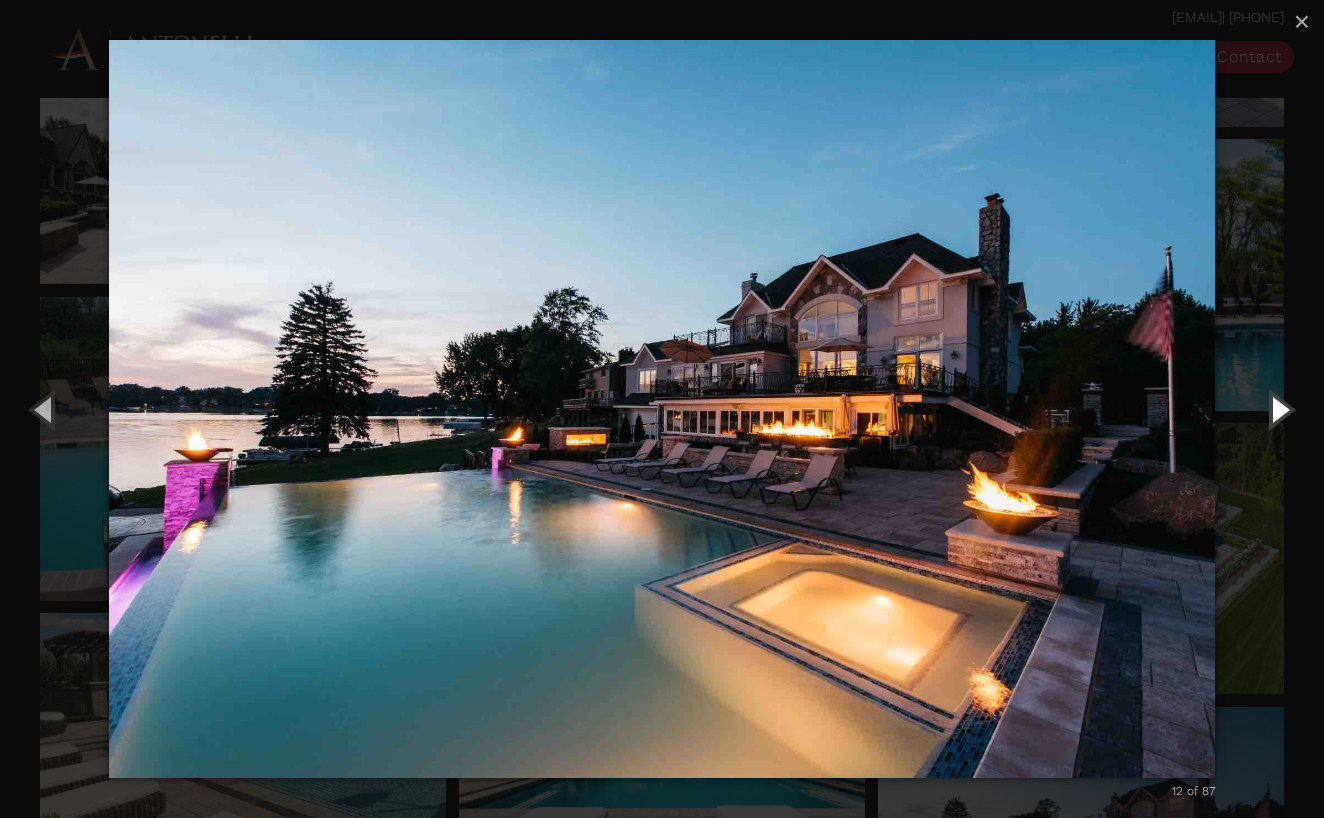 click at bounding box center (1279, 409) 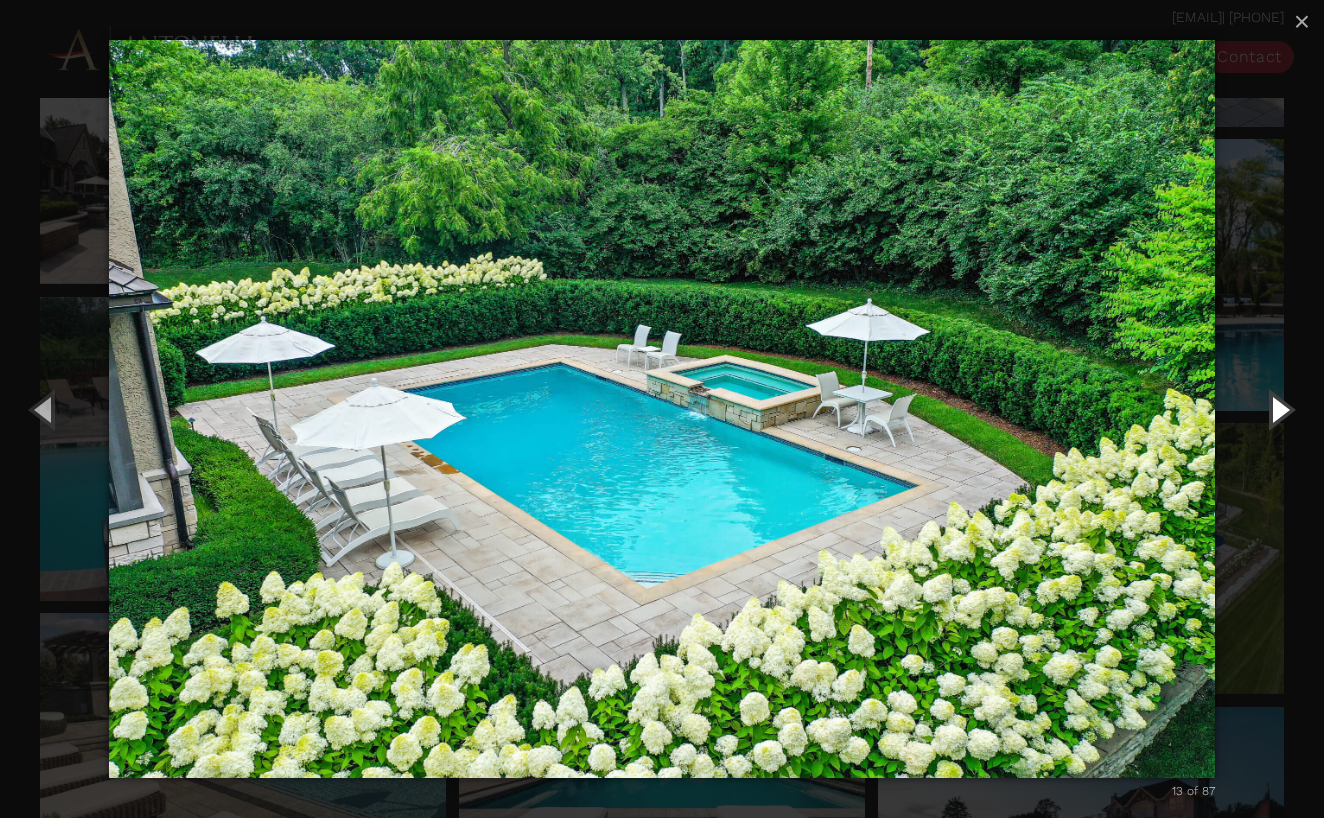 click at bounding box center [1279, 409] 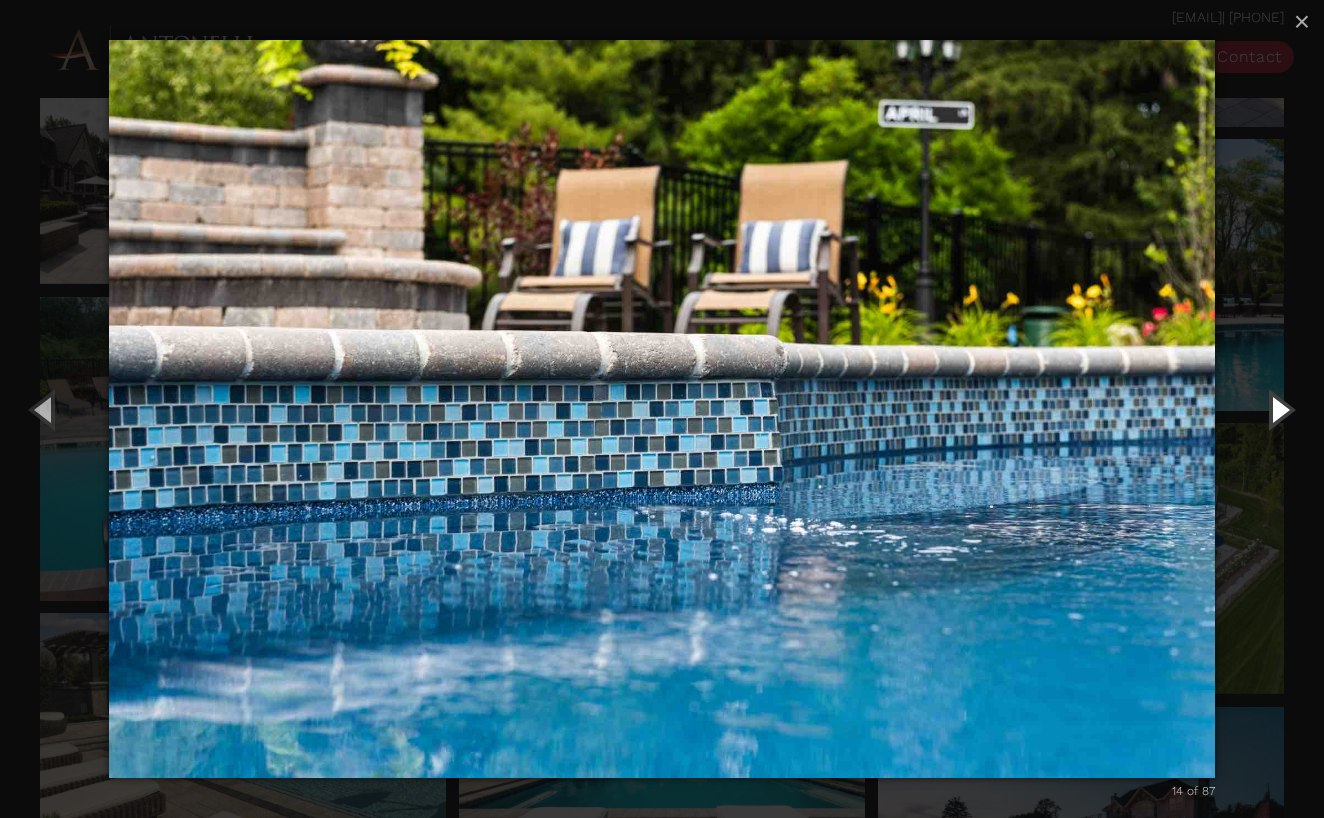 click at bounding box center (1279, 409) 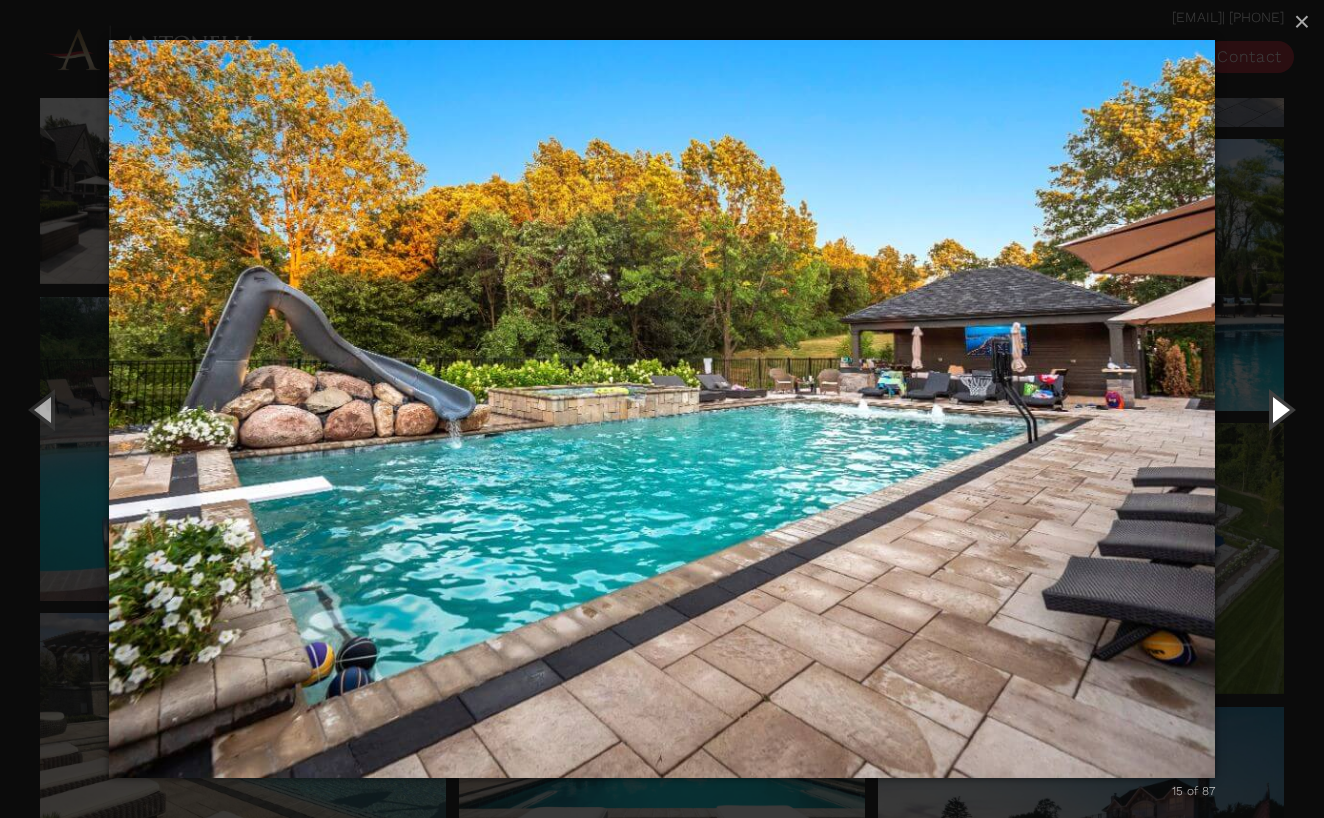 click at bounding box center (1279, 409) 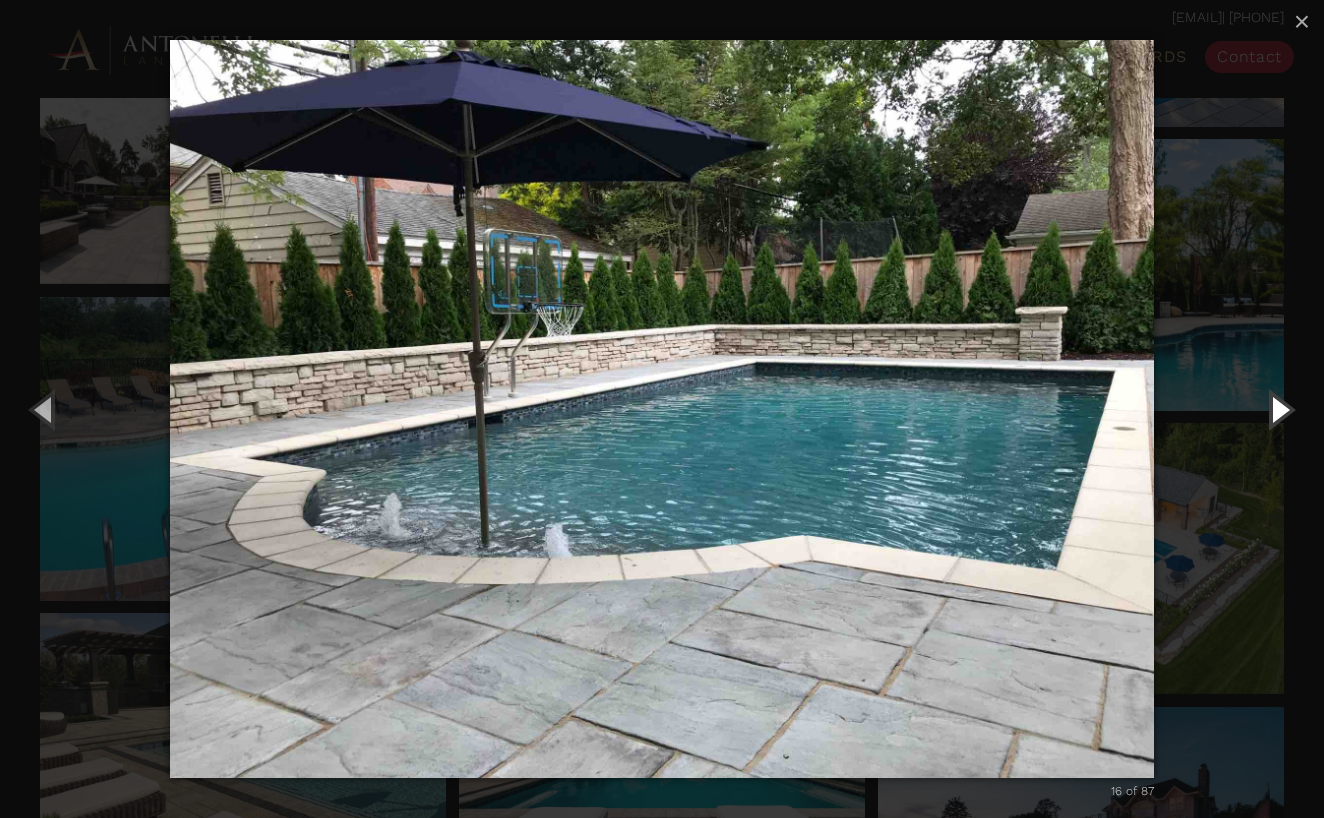 click at bounding box center [1279, 409] 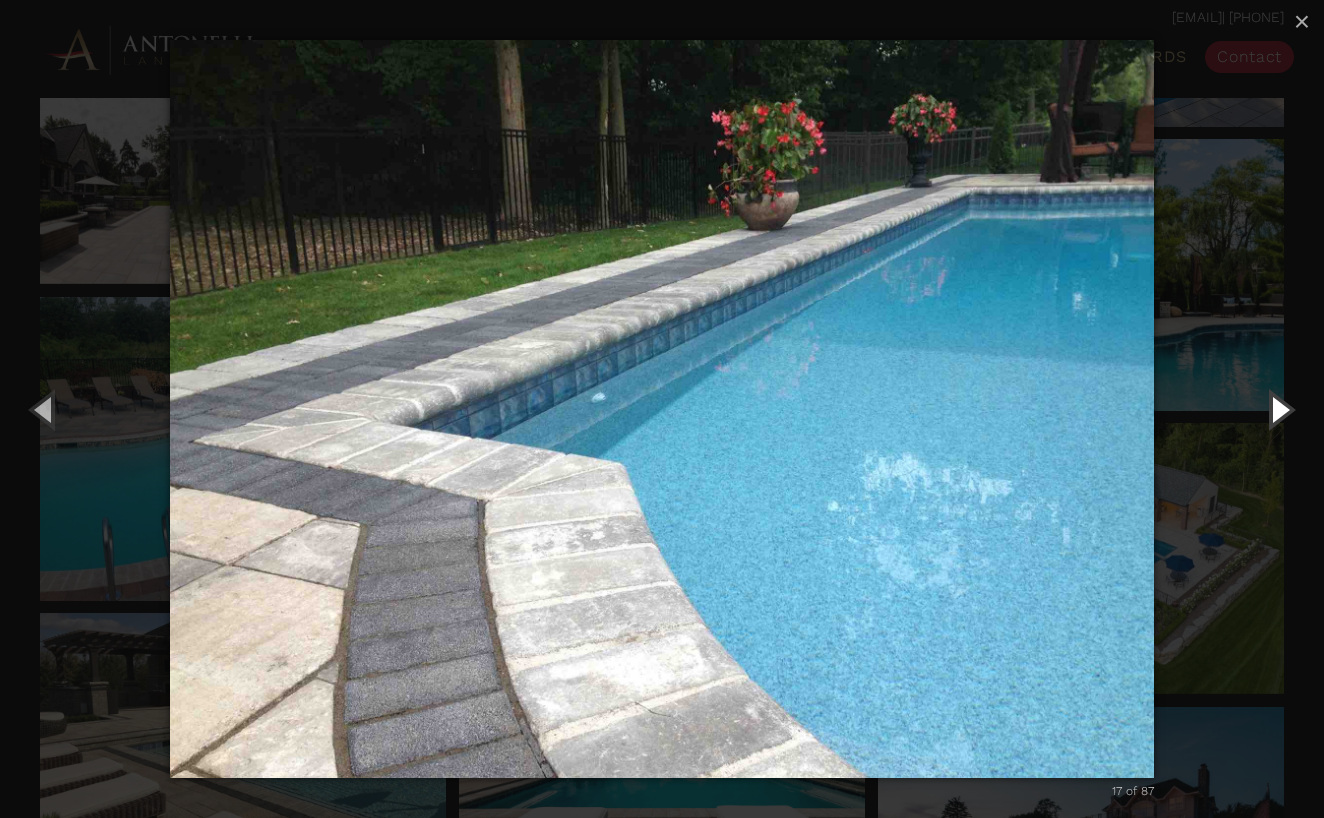 click at bounding box center [1279, 409] 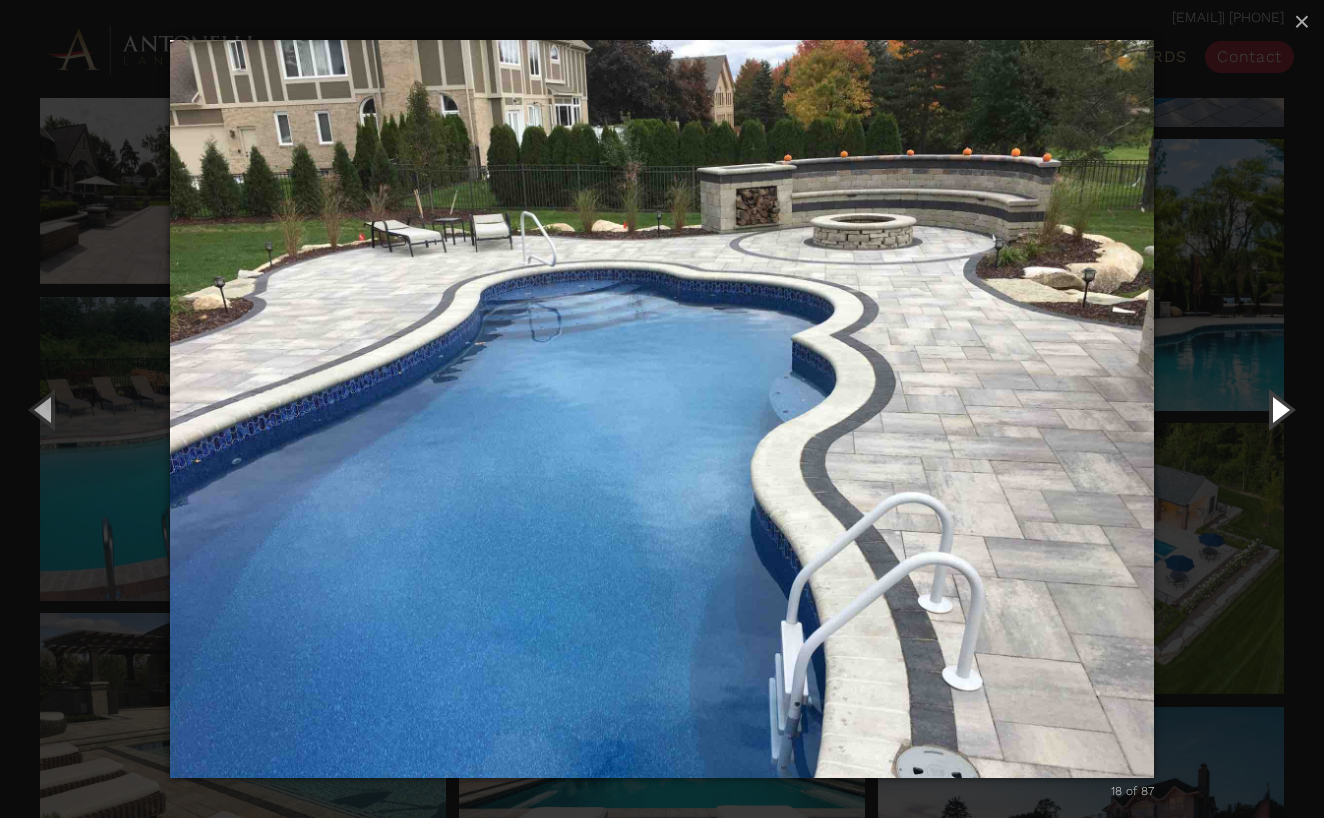 click at bounding box center [1279, 409] 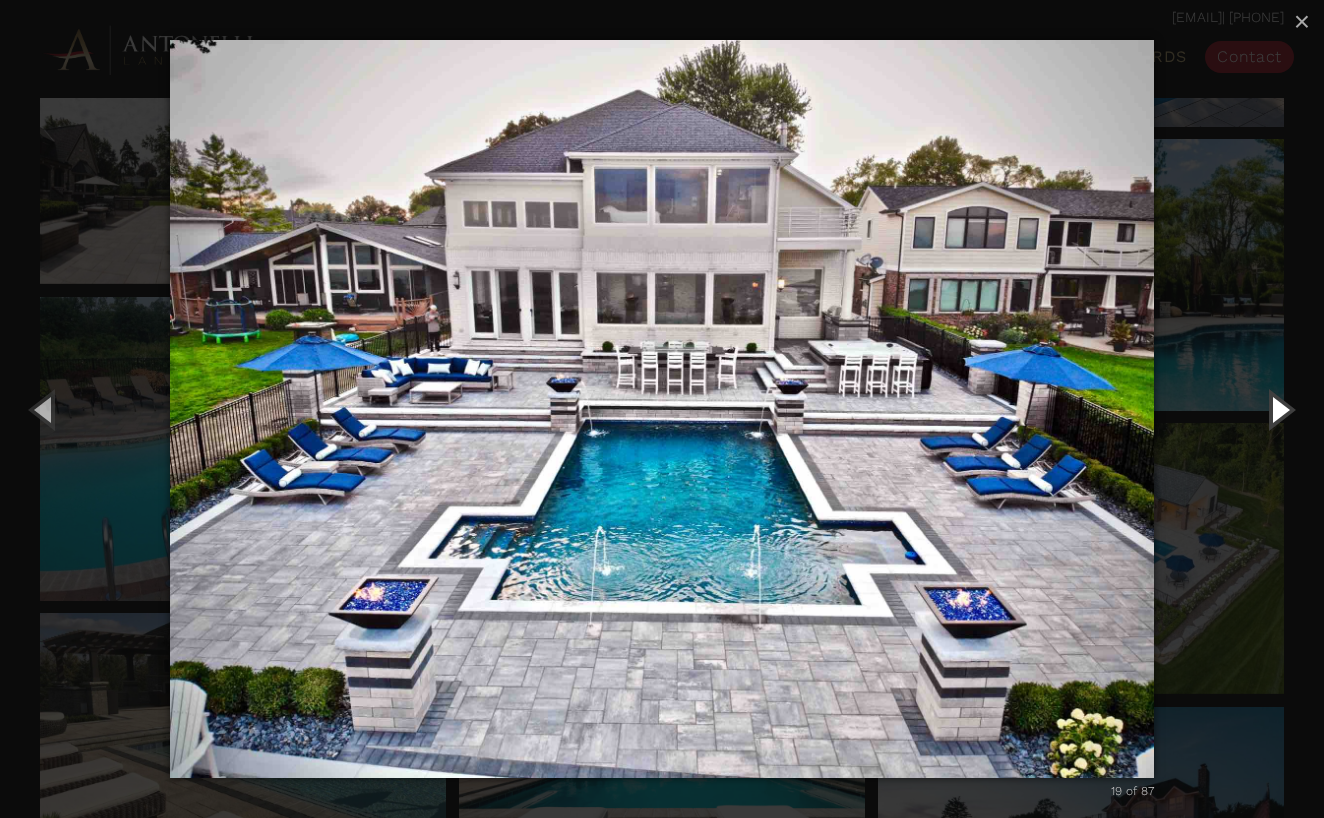 click at bounding box center (1279, 409) 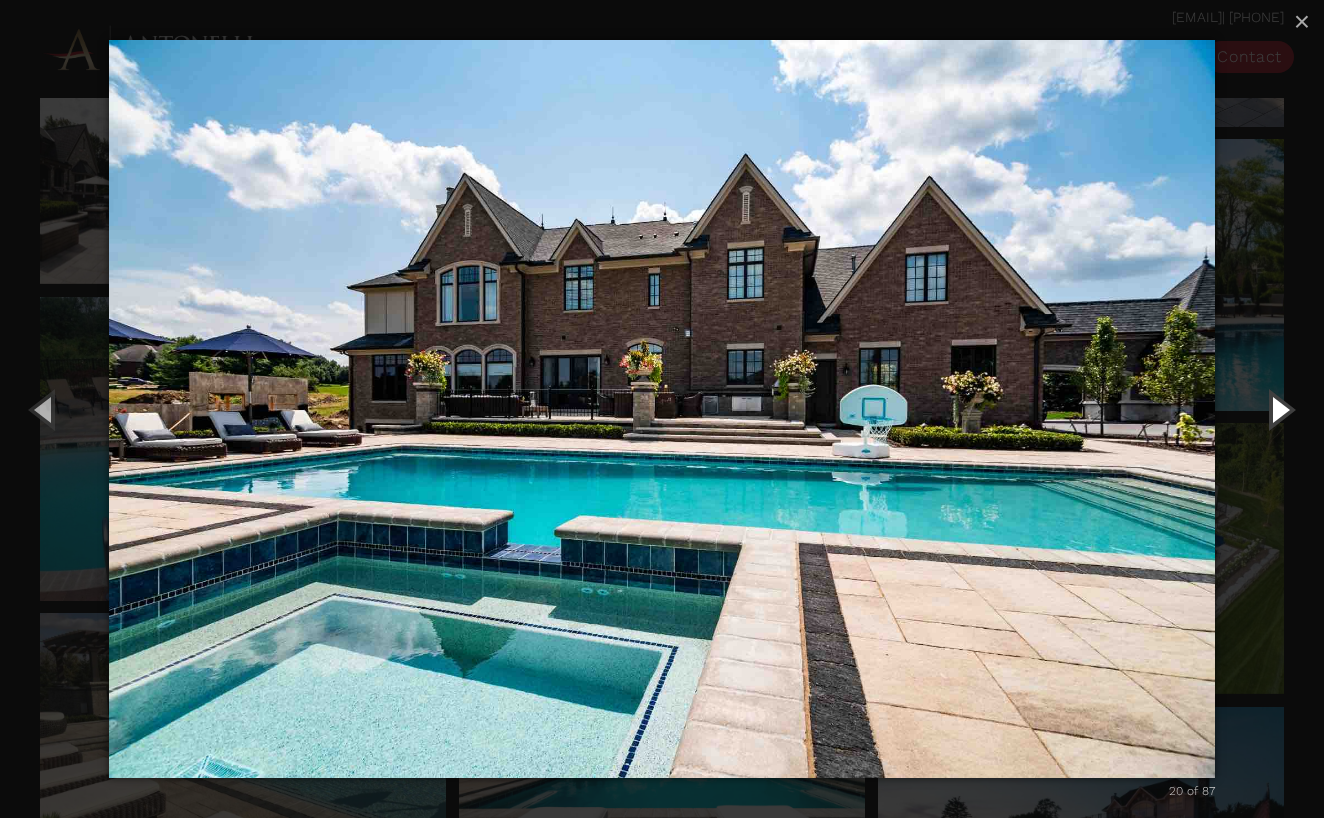 click at bounding box center (1279, 409) 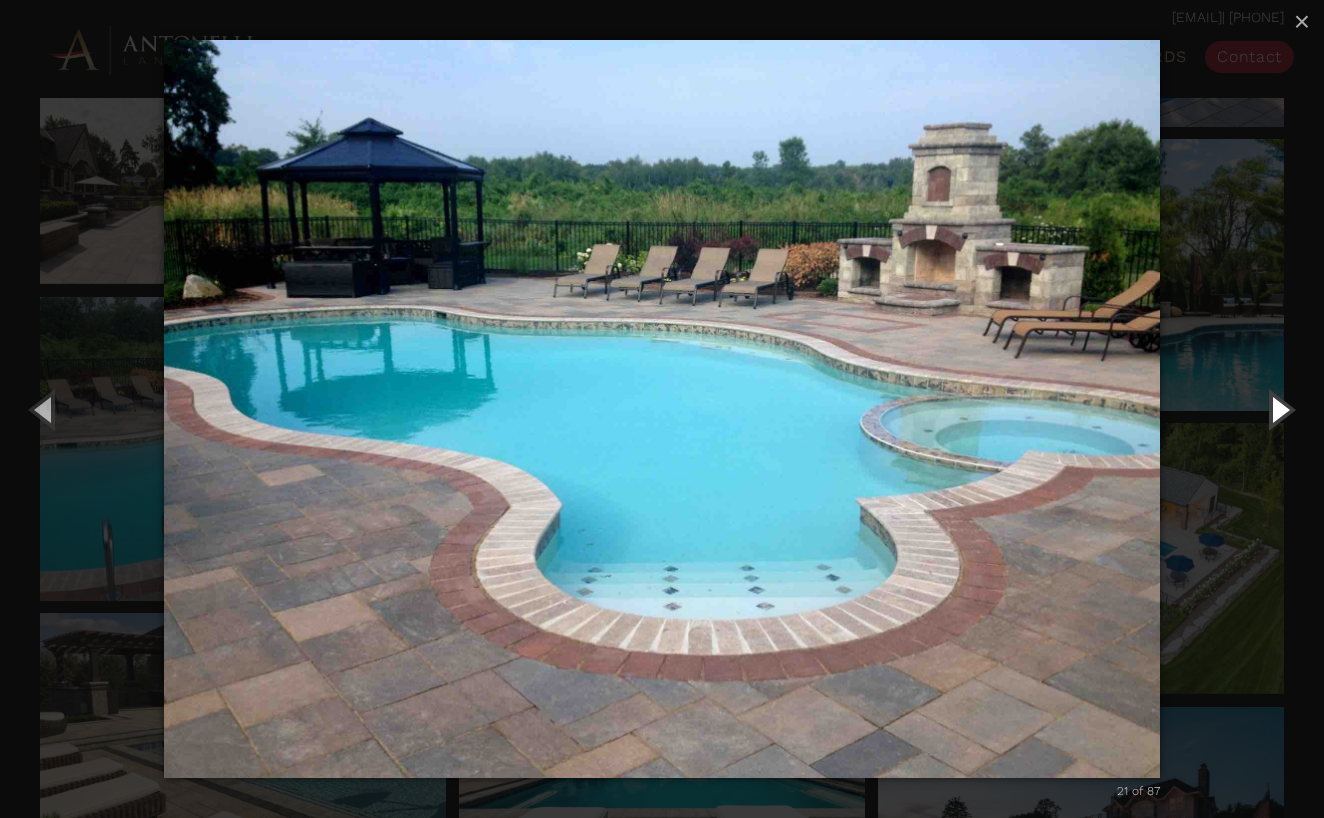 click at bounding box center (1279, 409) 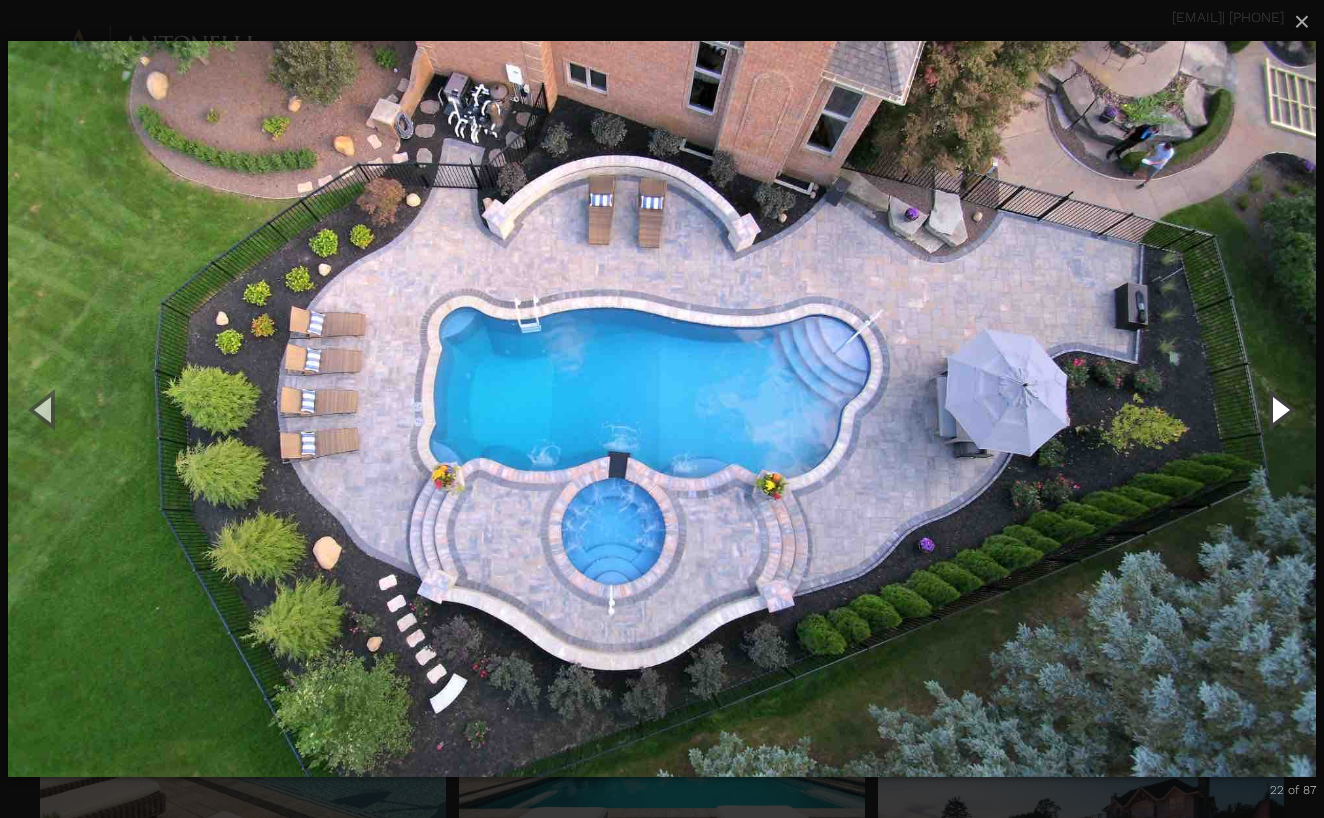 click at bounding box center (1279, 409) 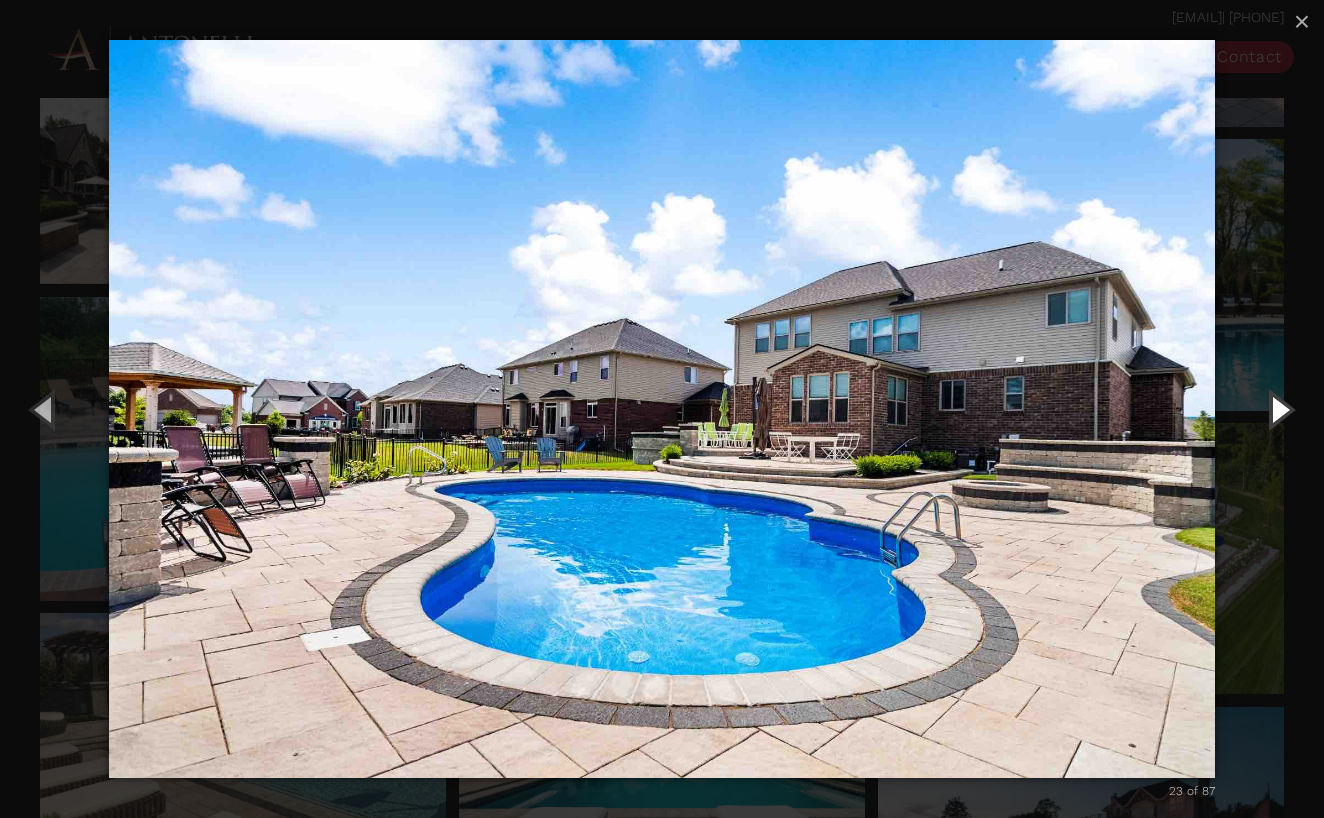 click at bounding box center [1279, 409] 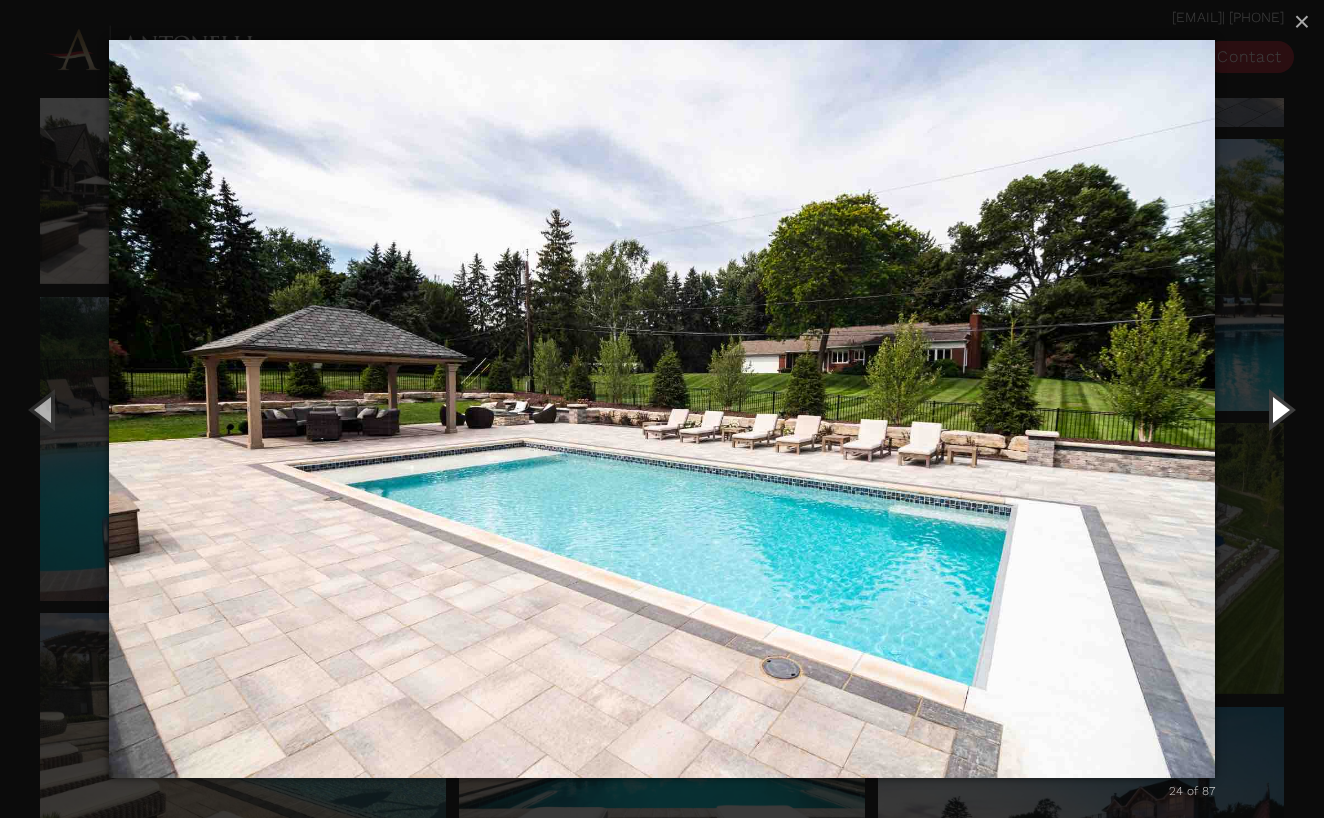 click at bounding box center [1279, 409] 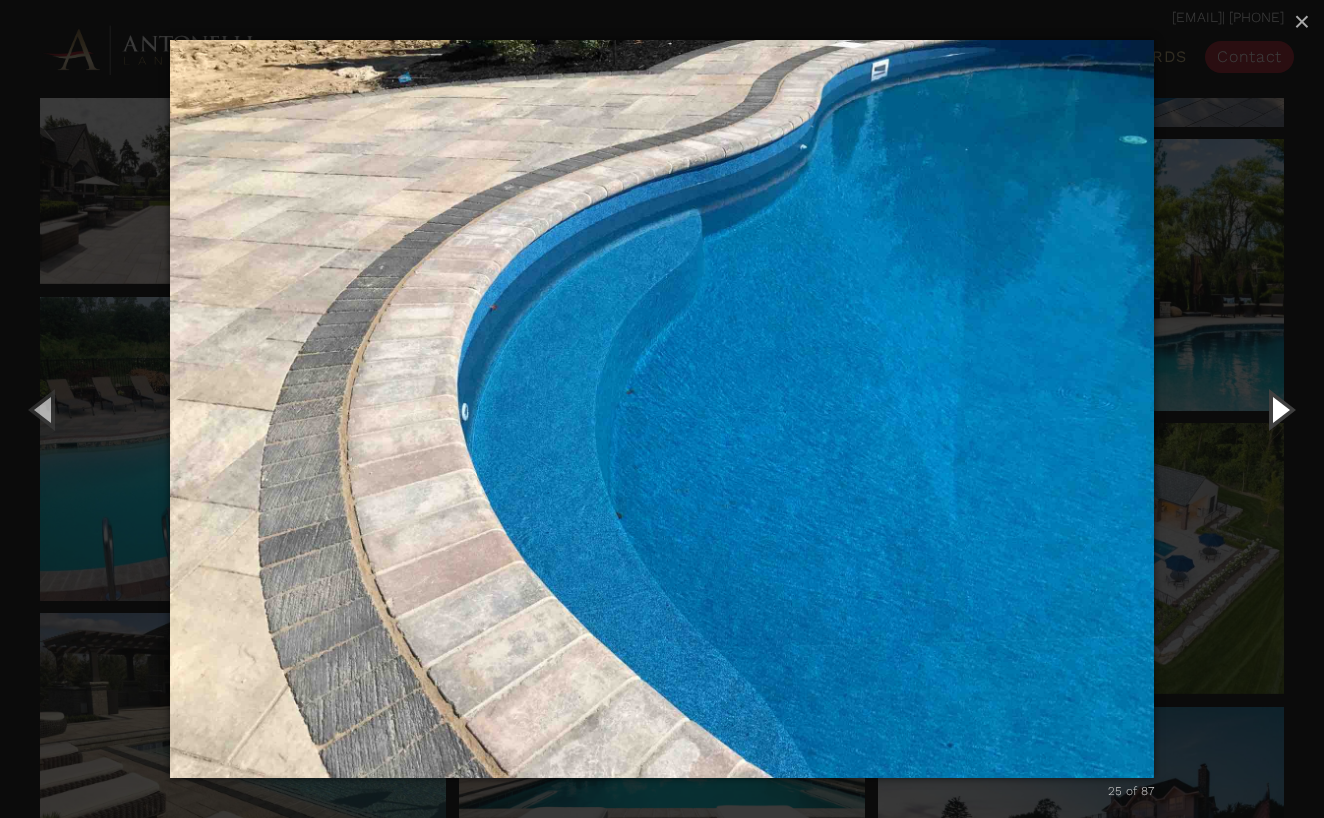 click at bounding box center (1279, 409) 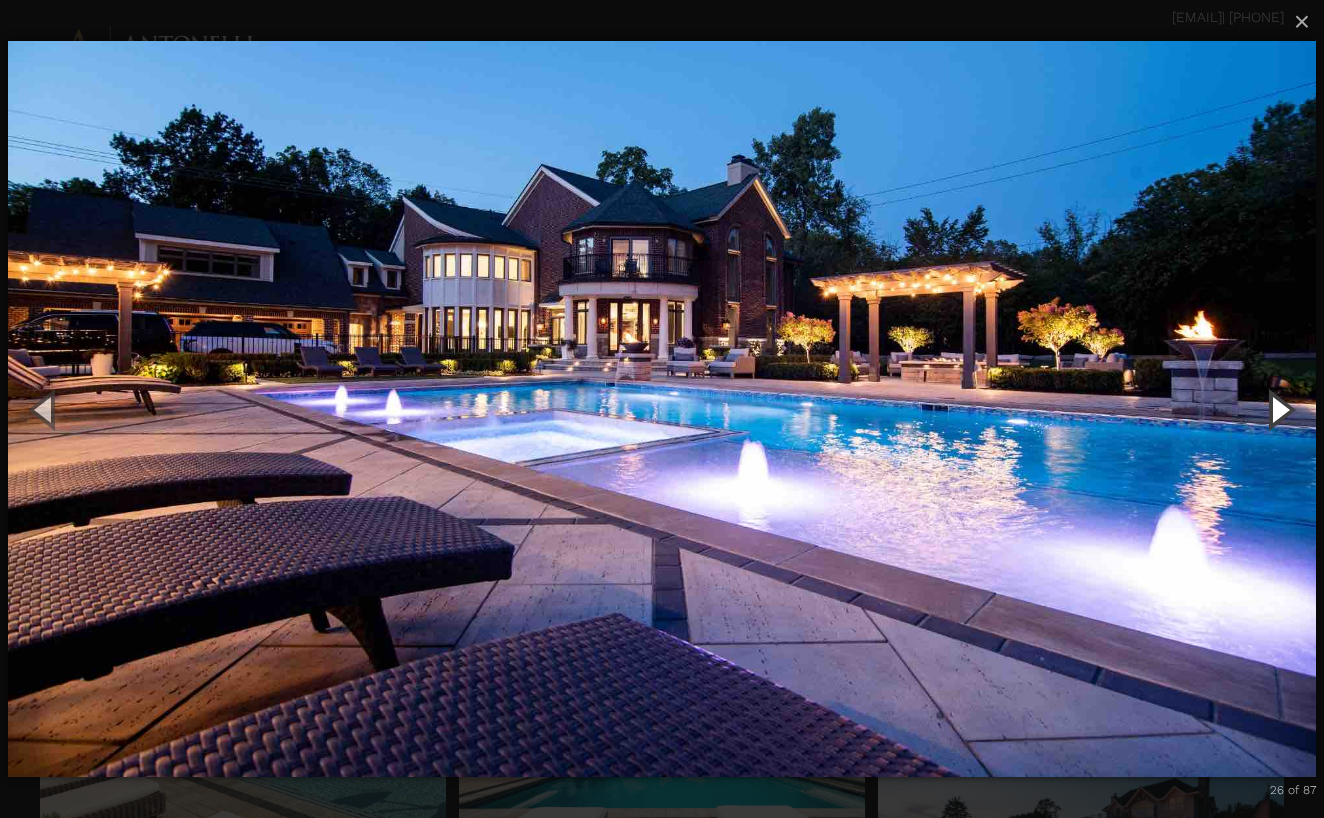 click at bounding box center [1279, 409] 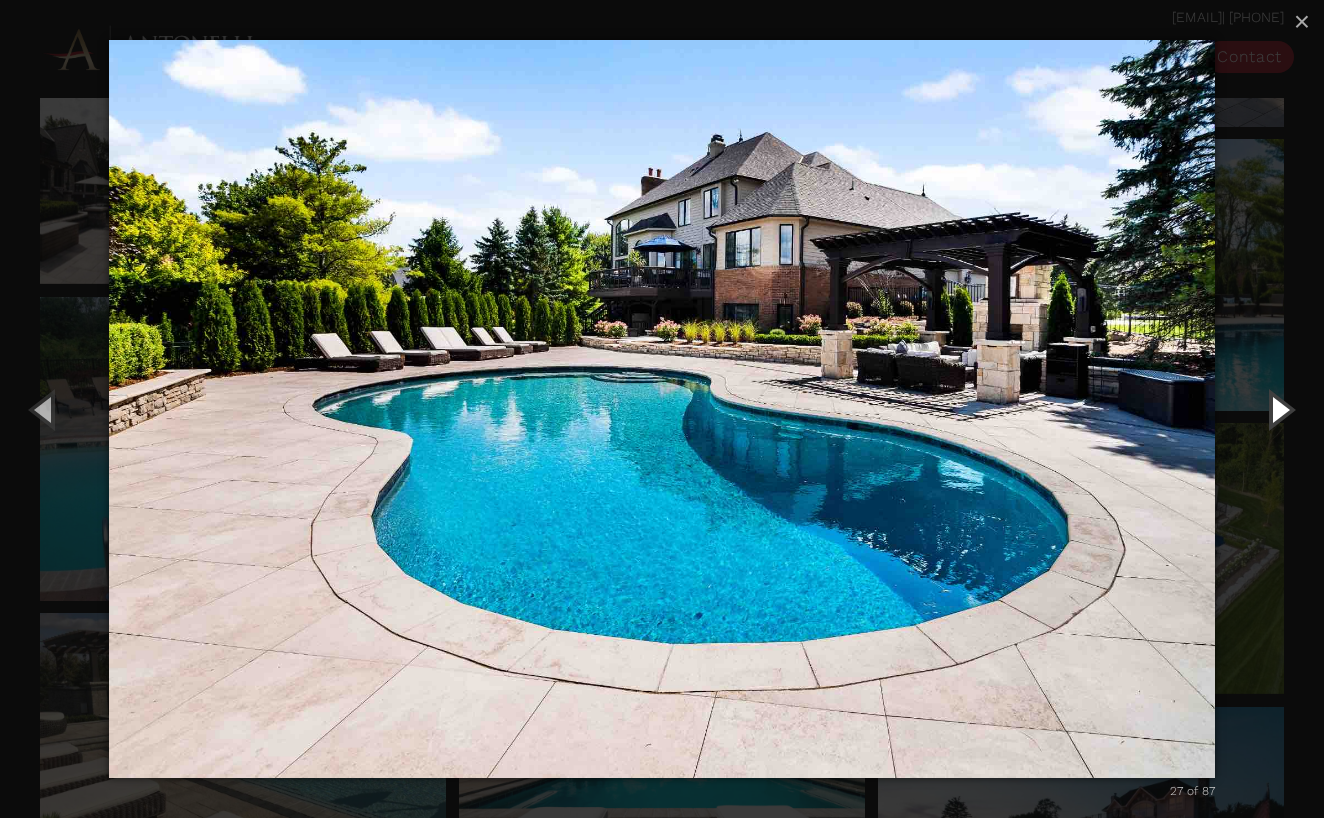 click at bounding box center (1279, 409) 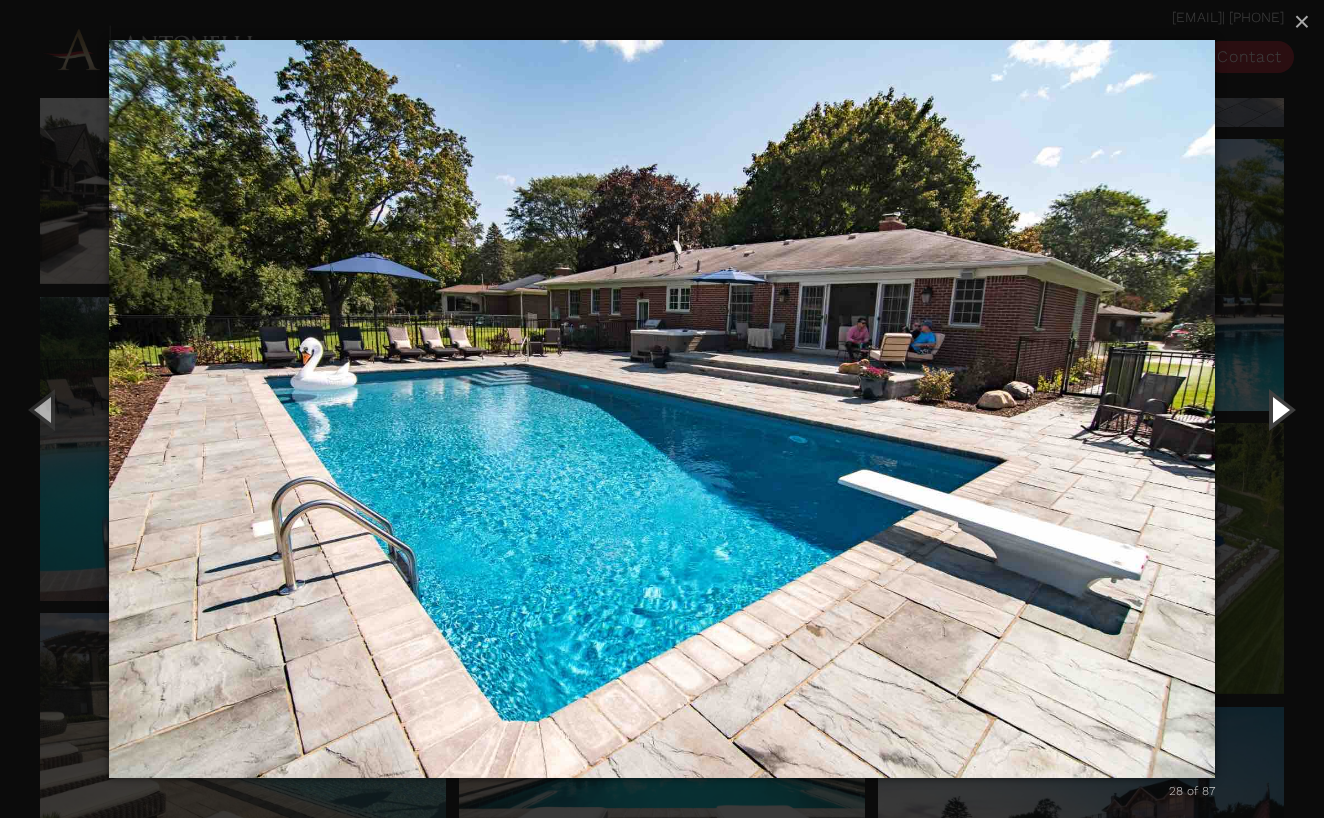 click at bounding box center (1279, 409) 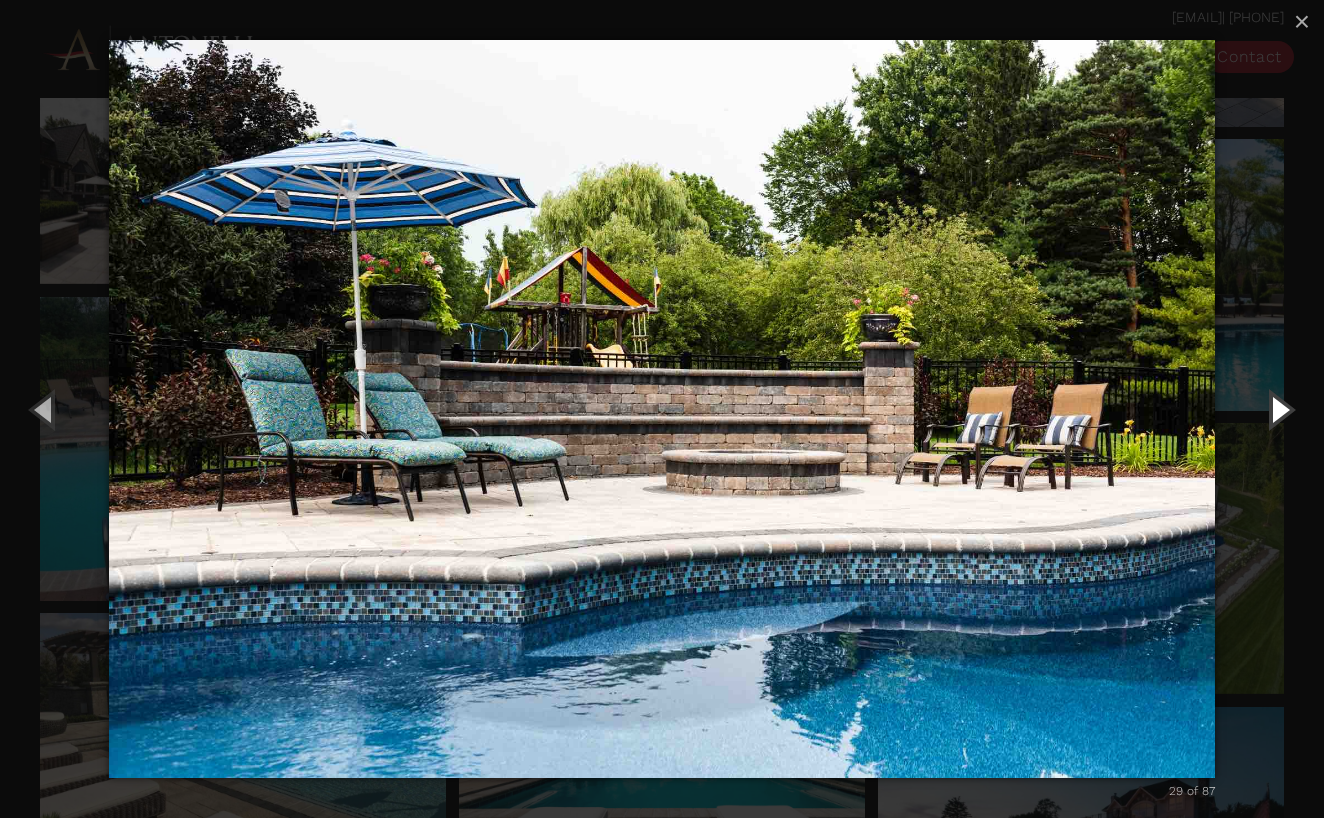 click at bounding box center (1279, 409) 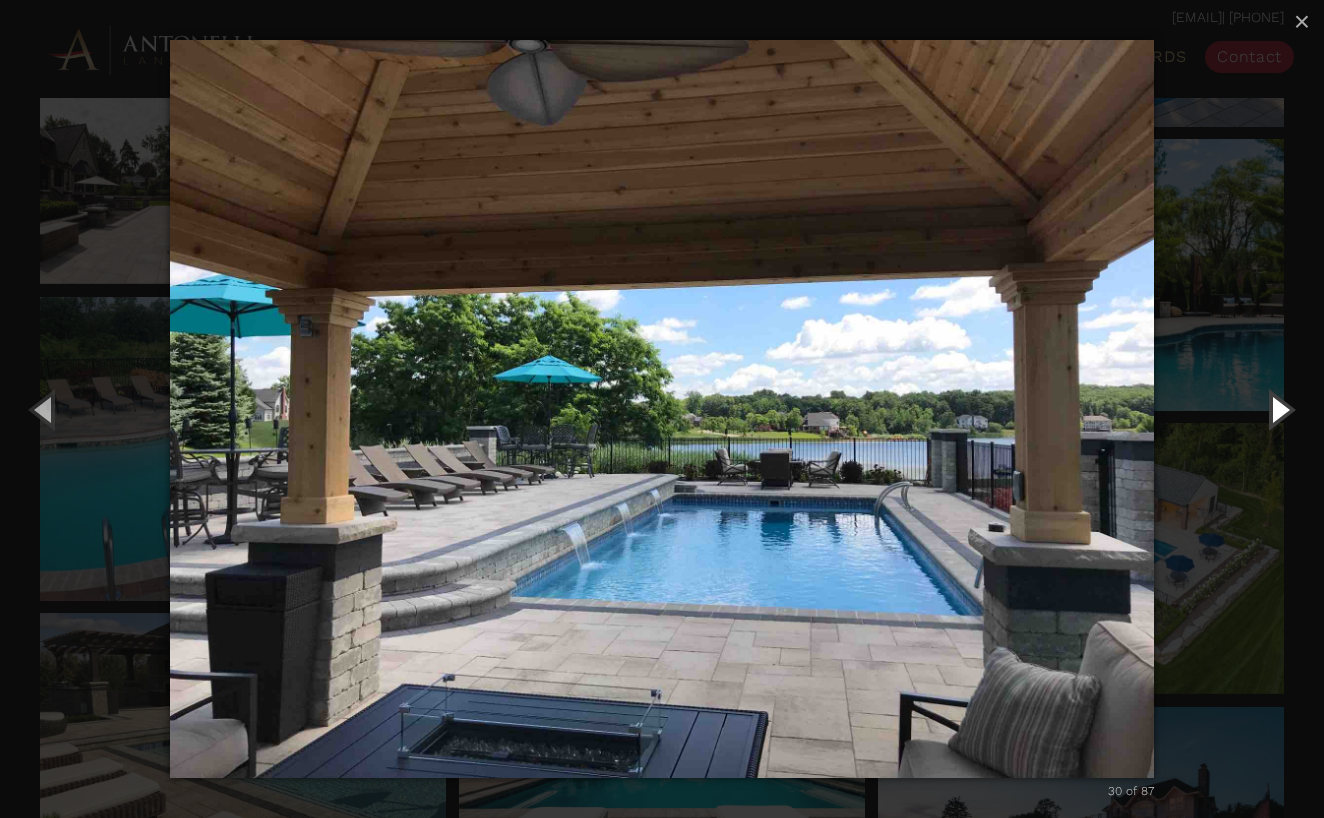 click at bounding box center [1279, 409] 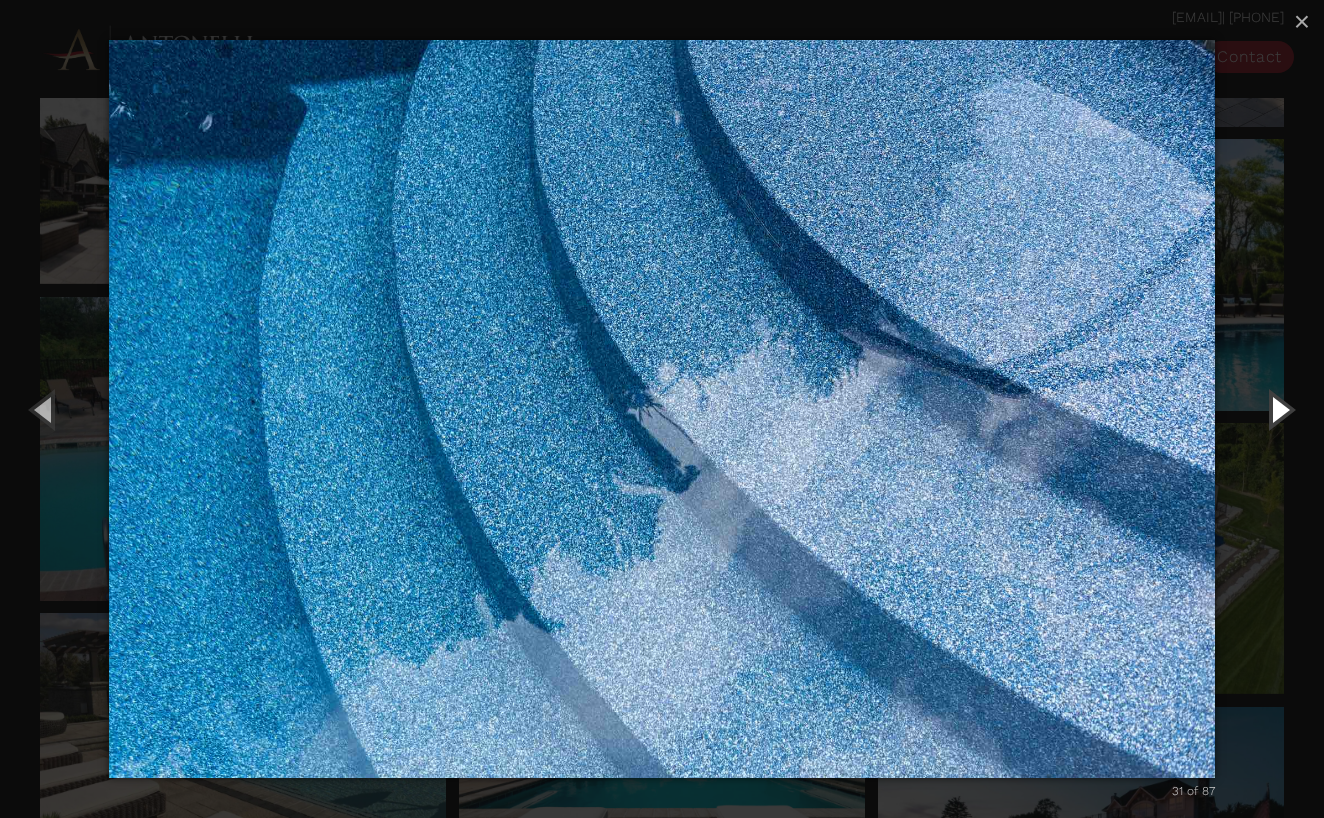 click at bounding box center (1279, 409) 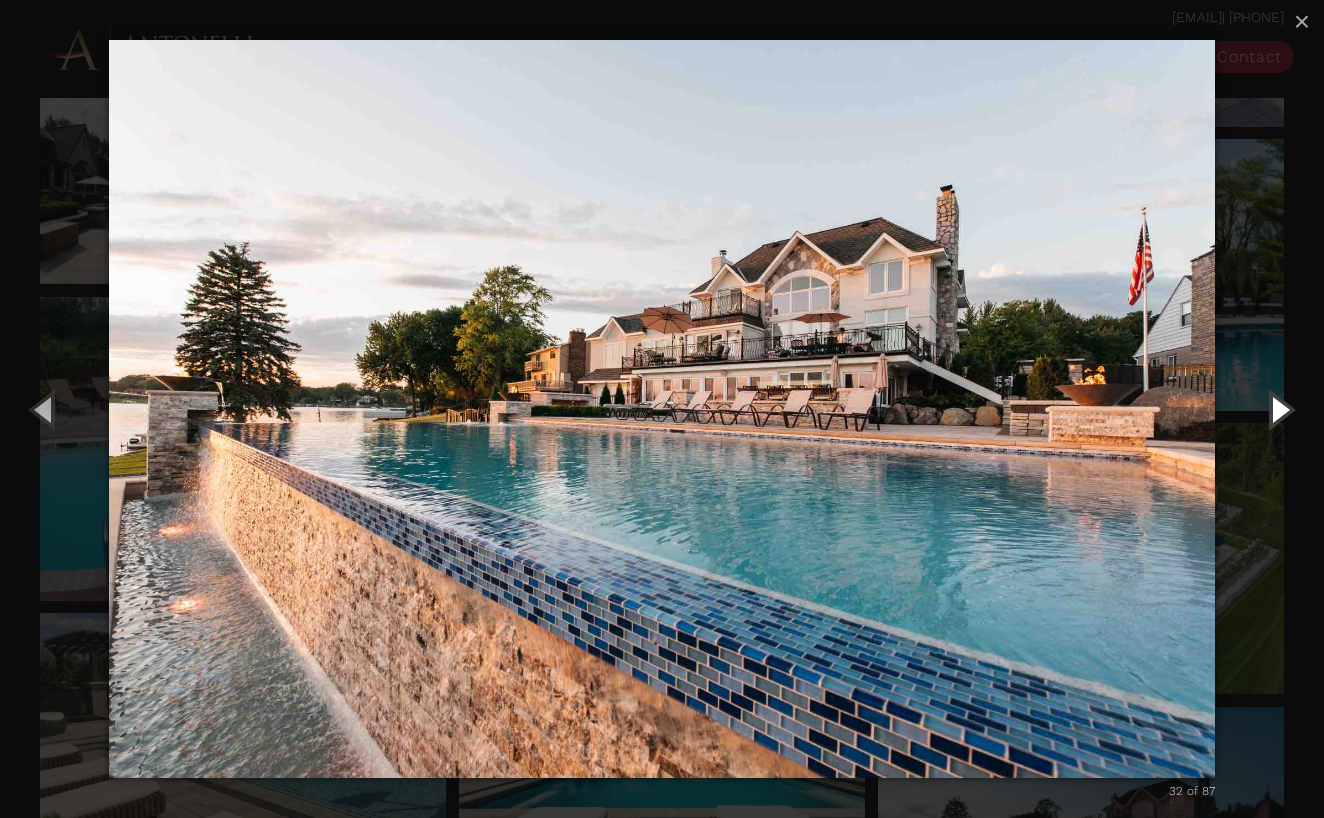 click at bounding box center (1279, 409) 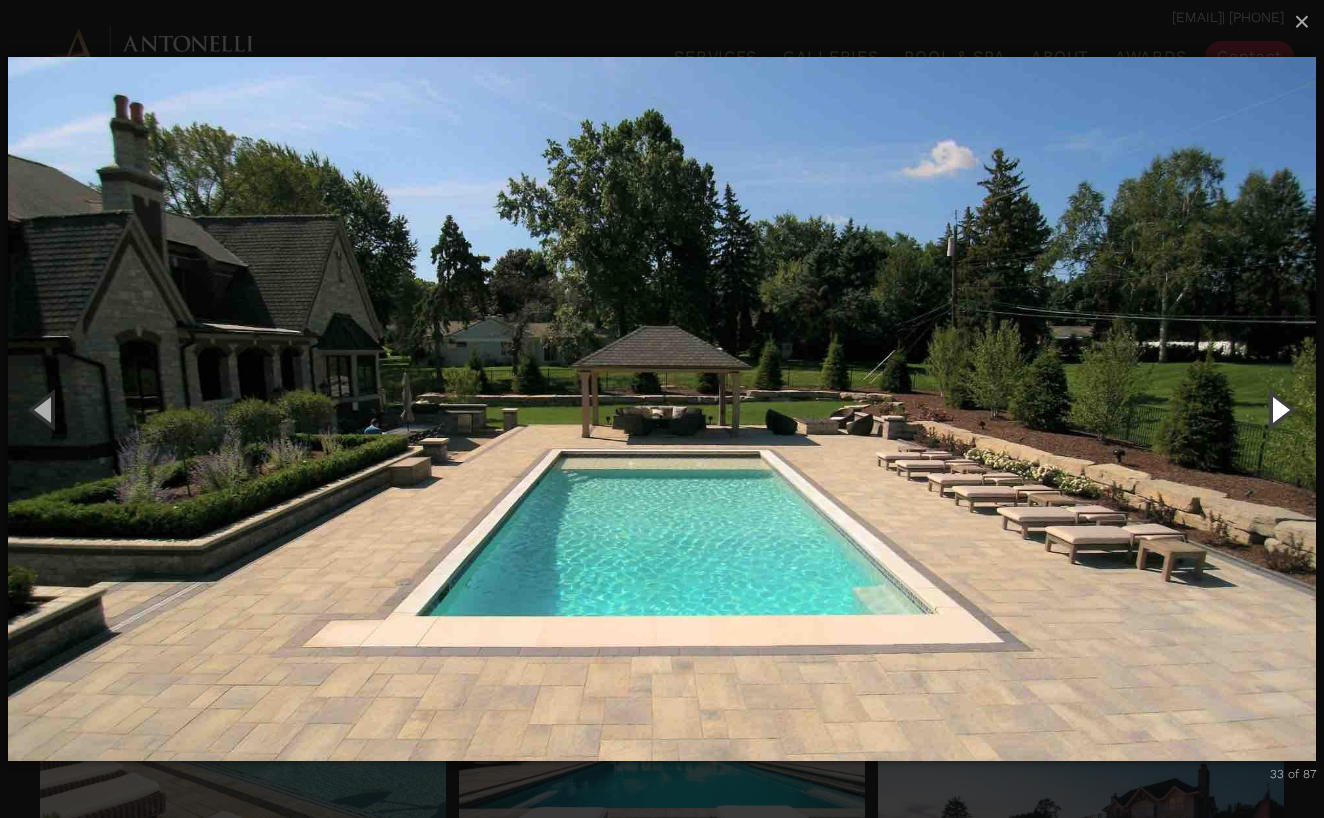 click at bounding box center [1279, 409] 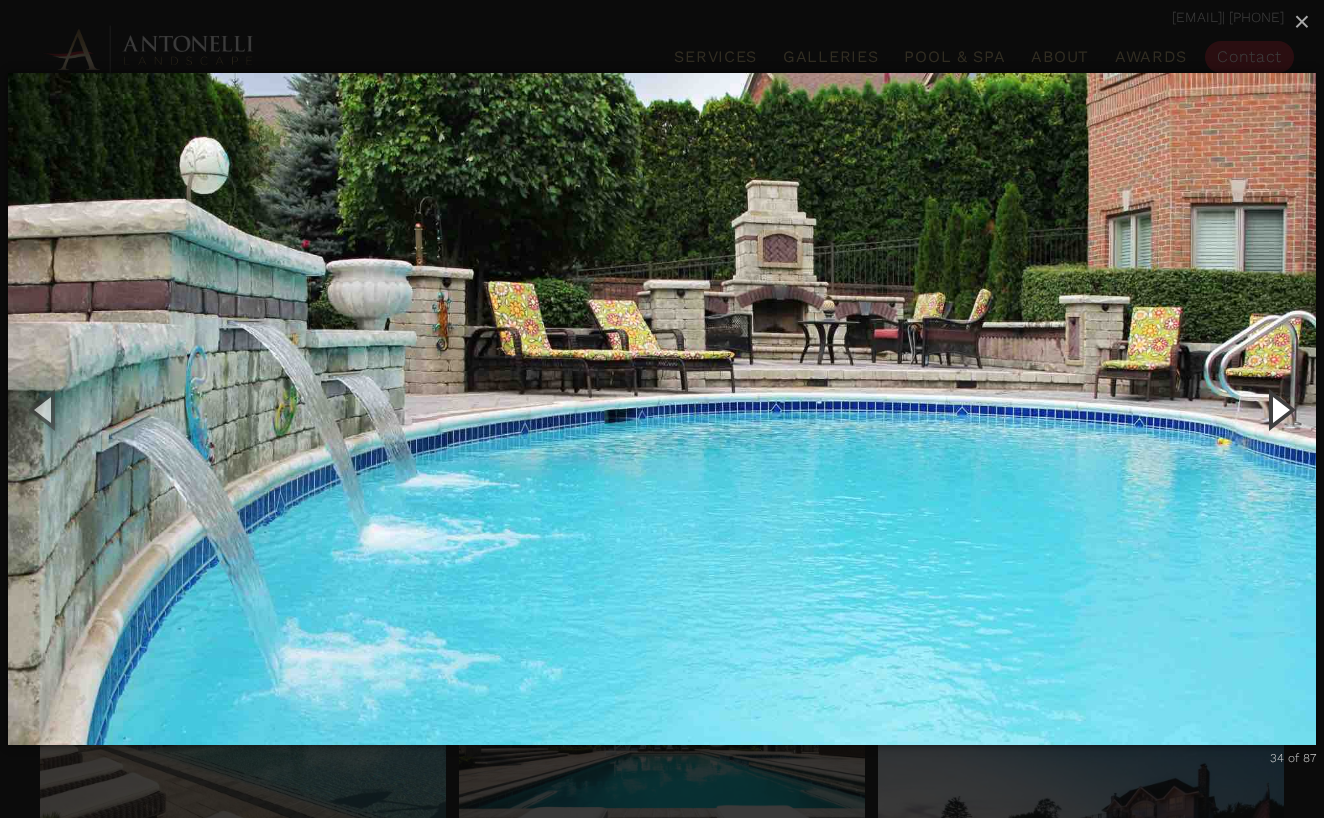 click at bounding box center (1279, 409) 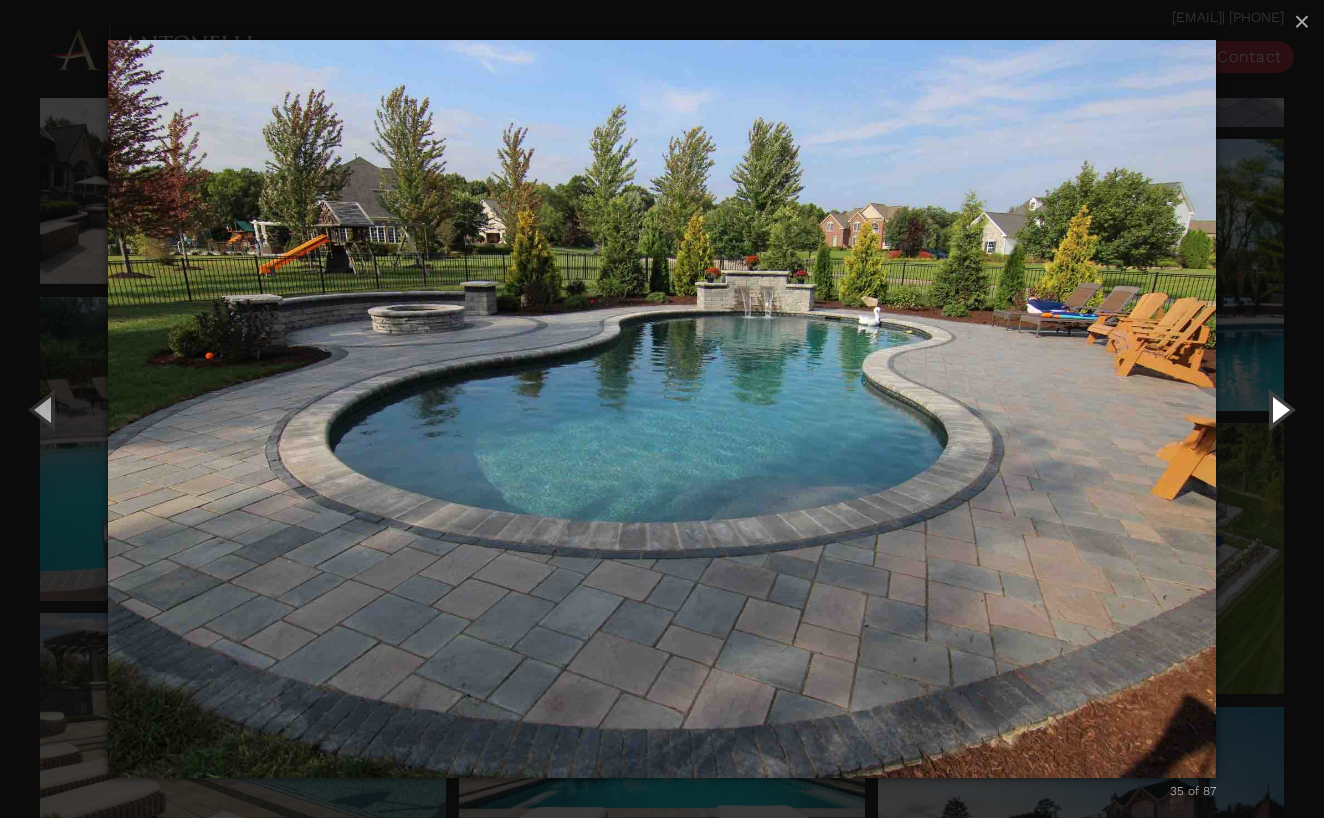click at bounding box center (1279, 409) 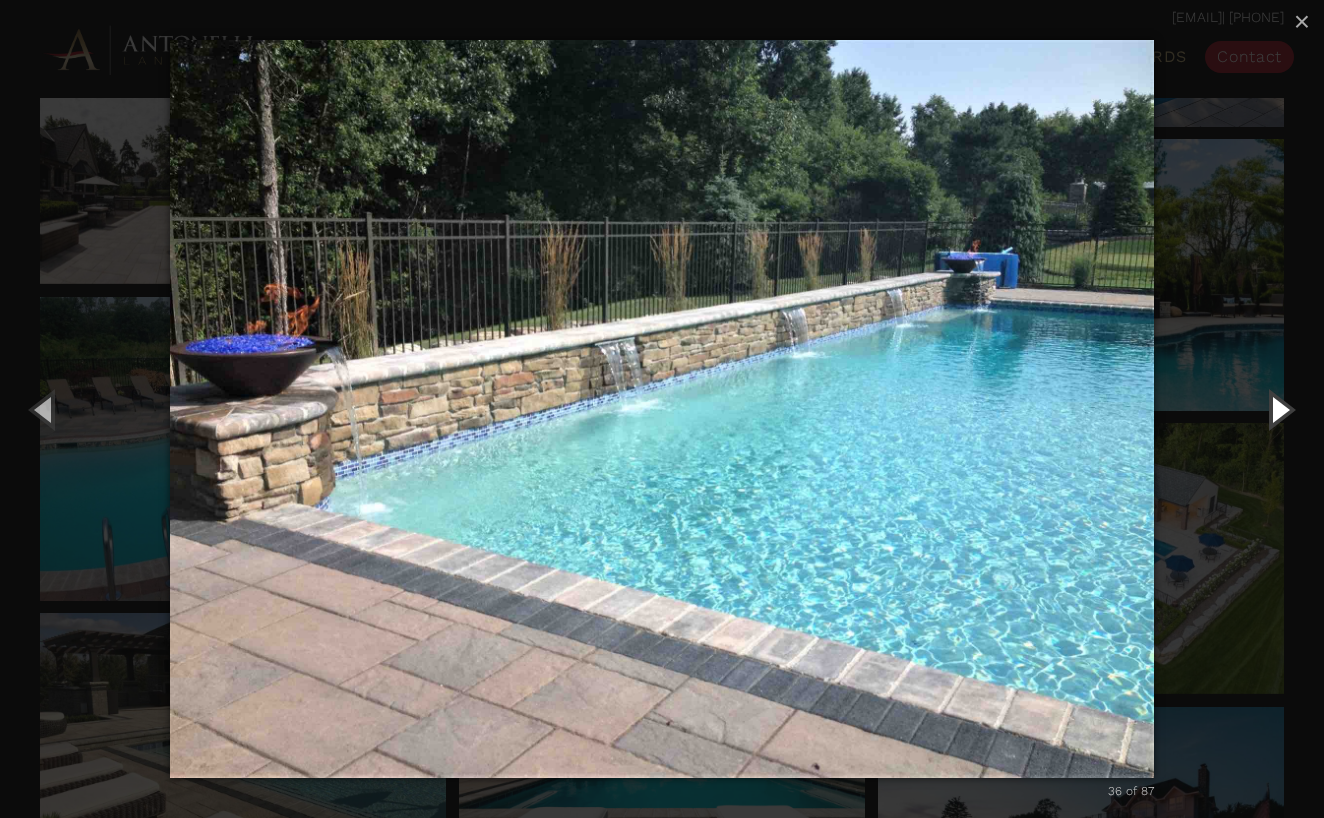 click at bounding box center [1279, 409] 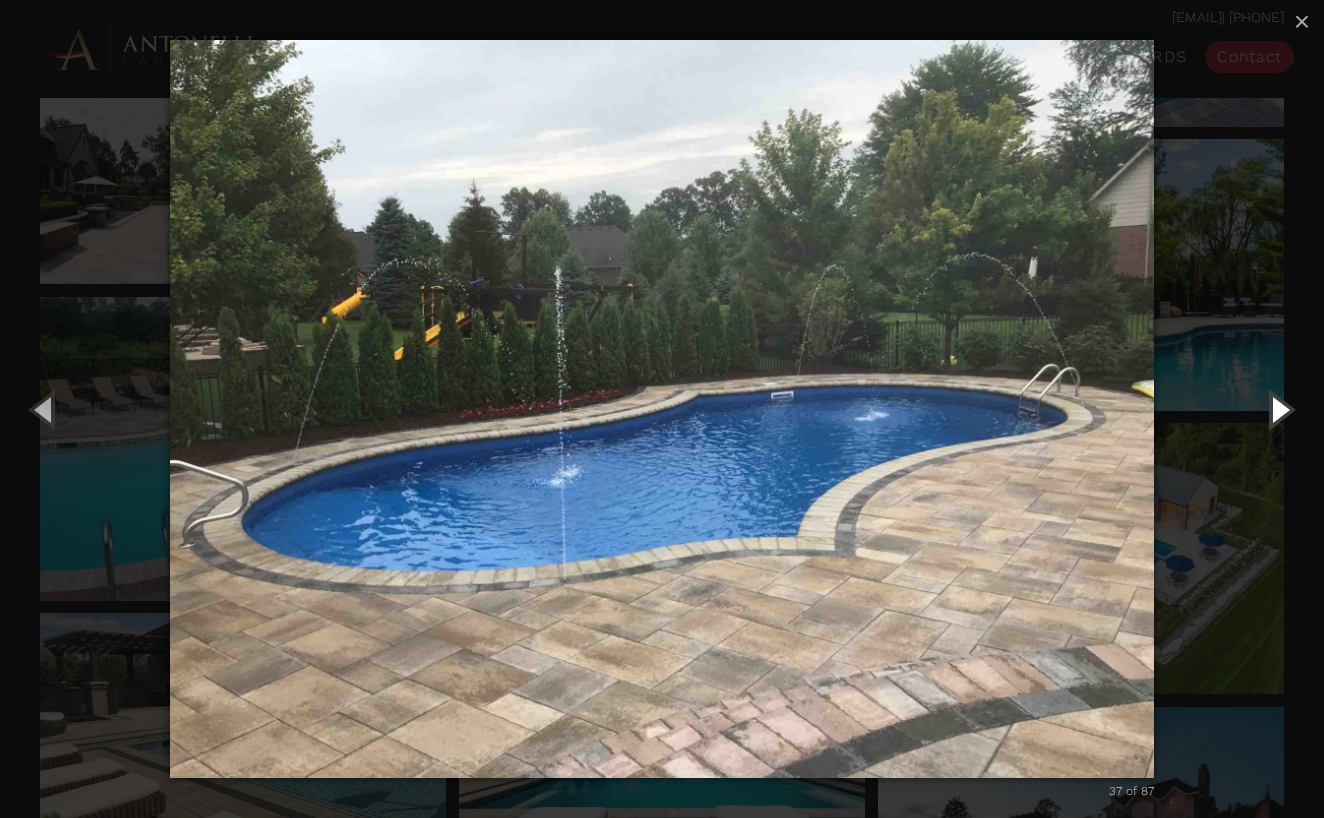 click at bounding box center (1279, 409) 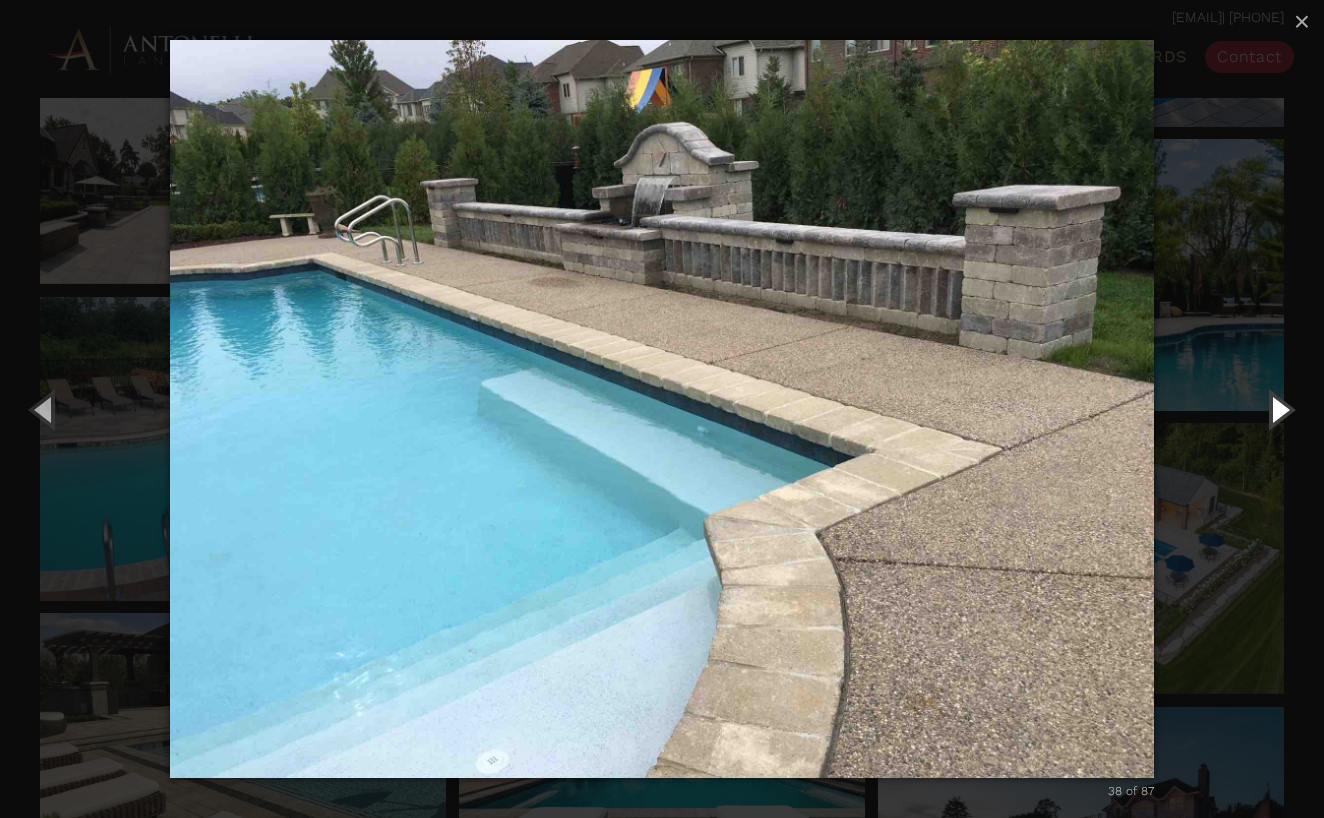 click at bounding box center [1279, 409] 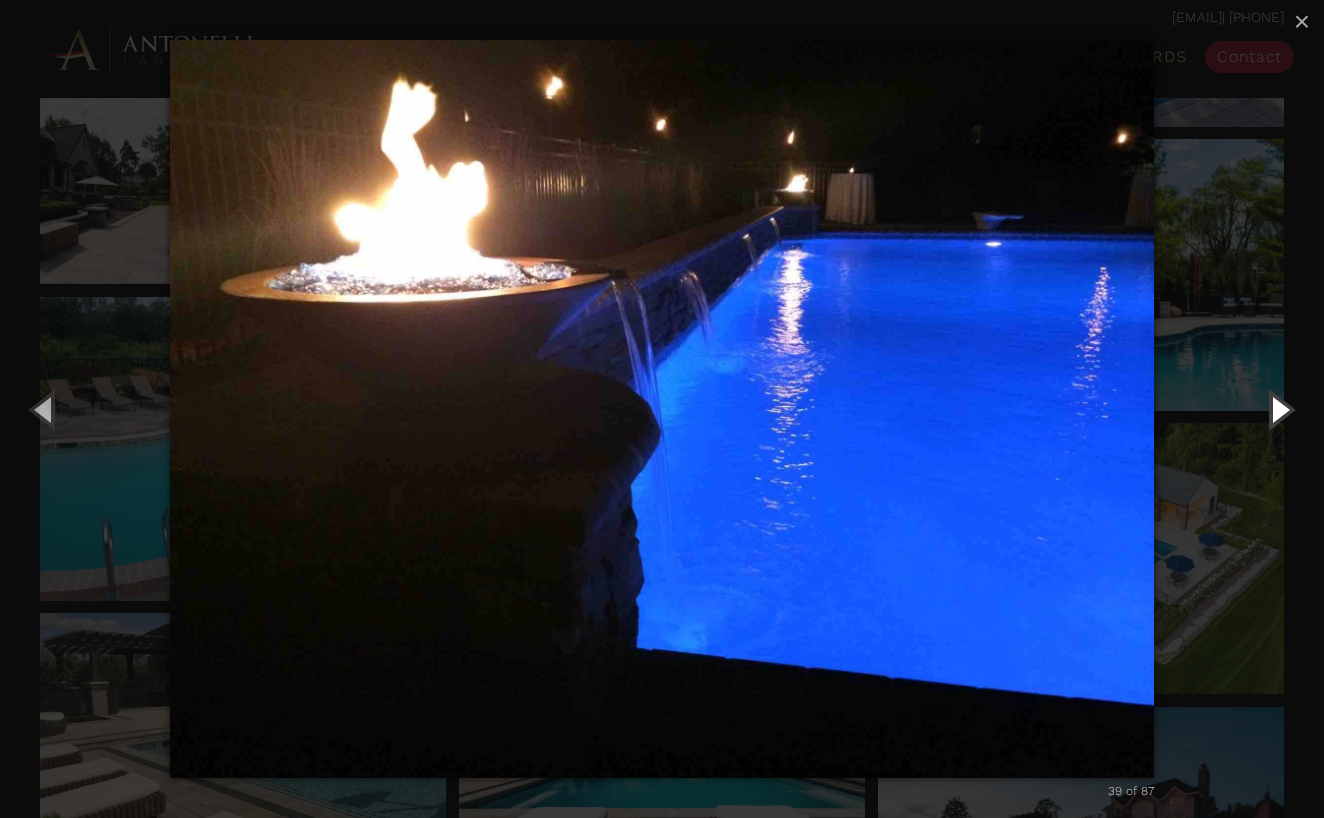 click at bounding box center [1279, 409] 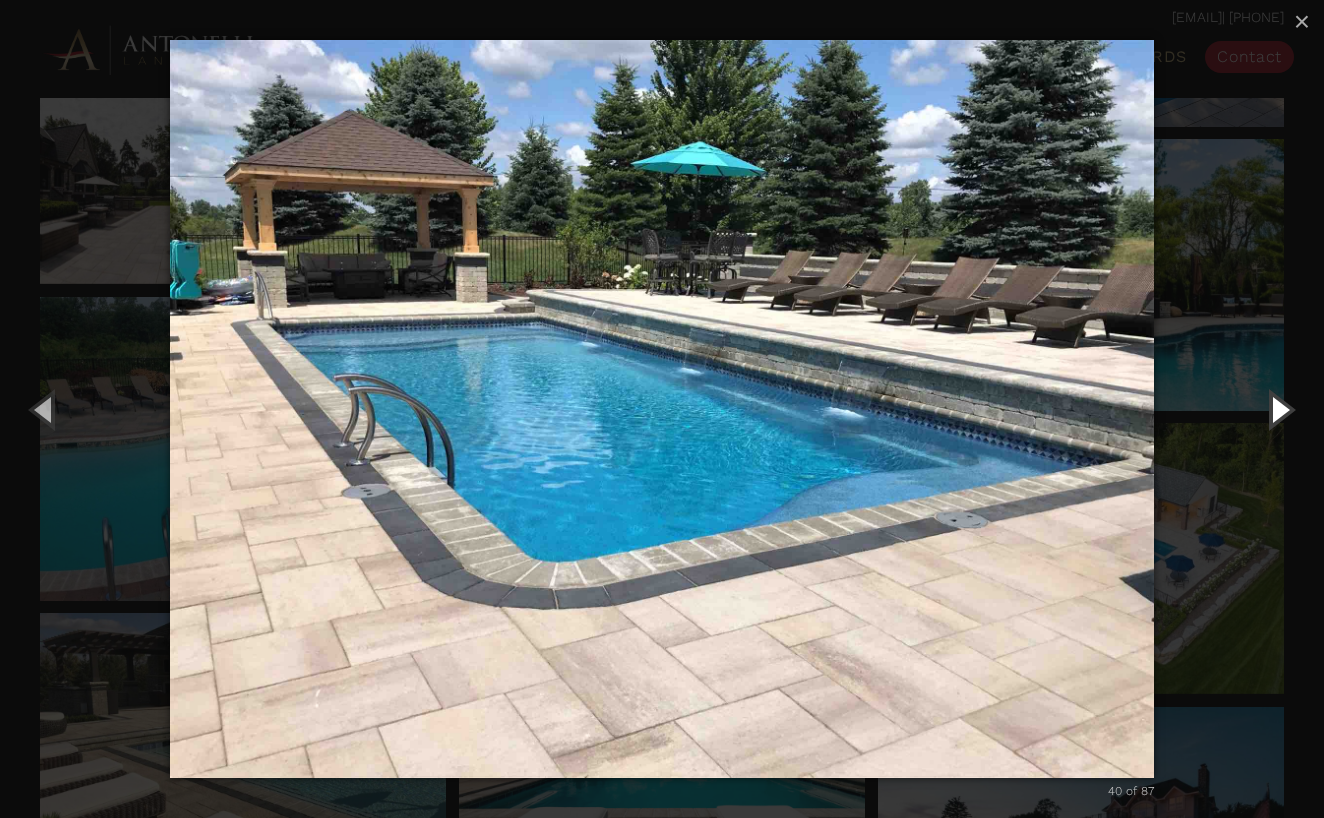 click at bounding box center (1279, 409) 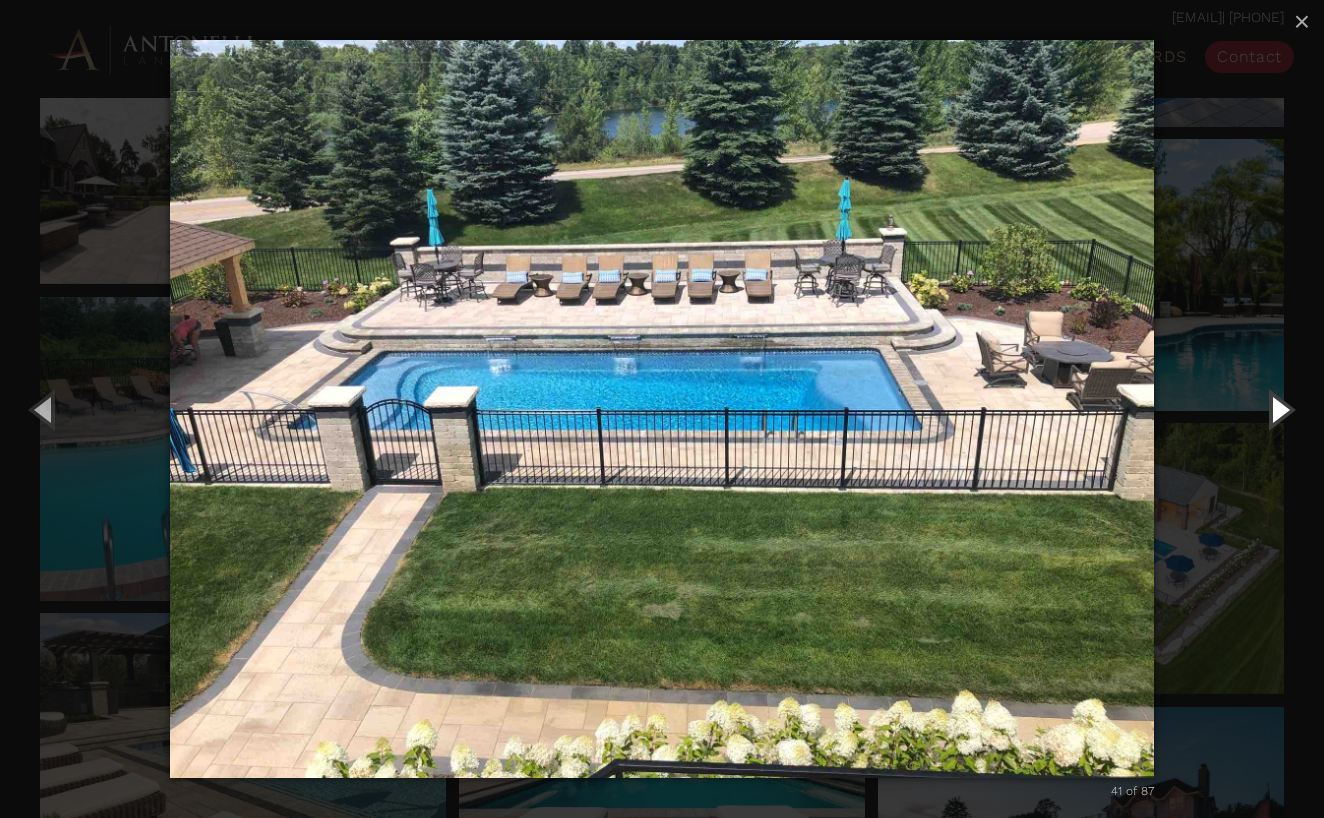 click at bounding box center (1279, 409) 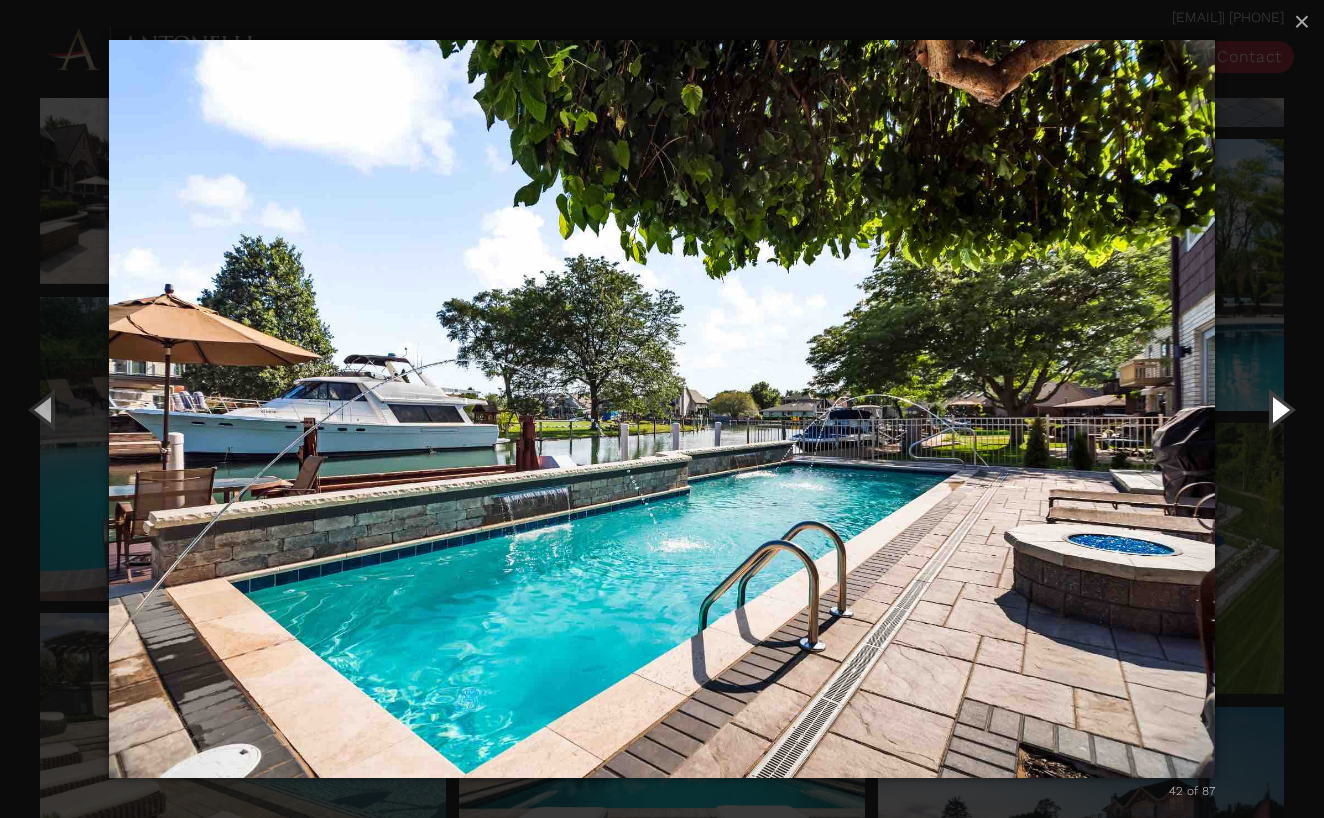 click at bounding box center (1279, 409) 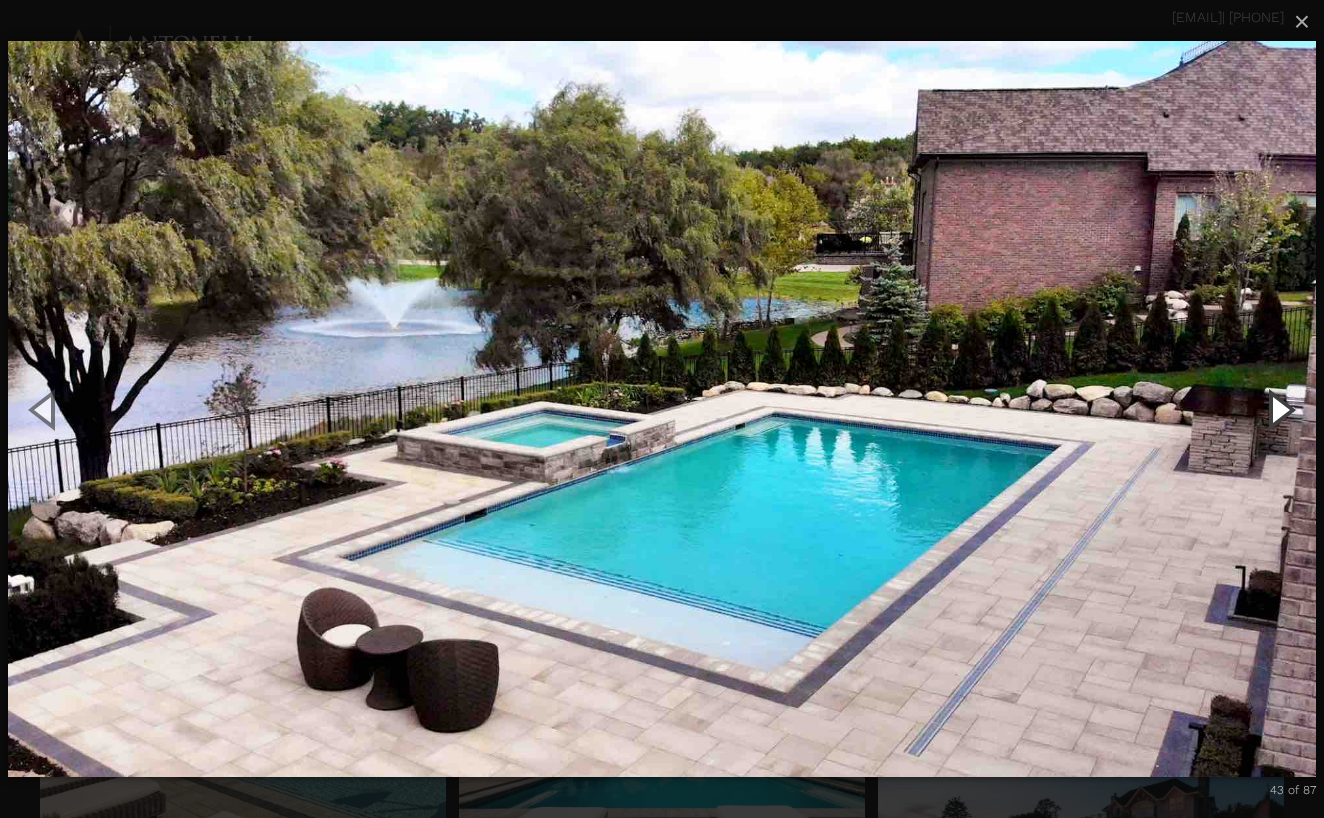 click at bounding box center (1279, 409) 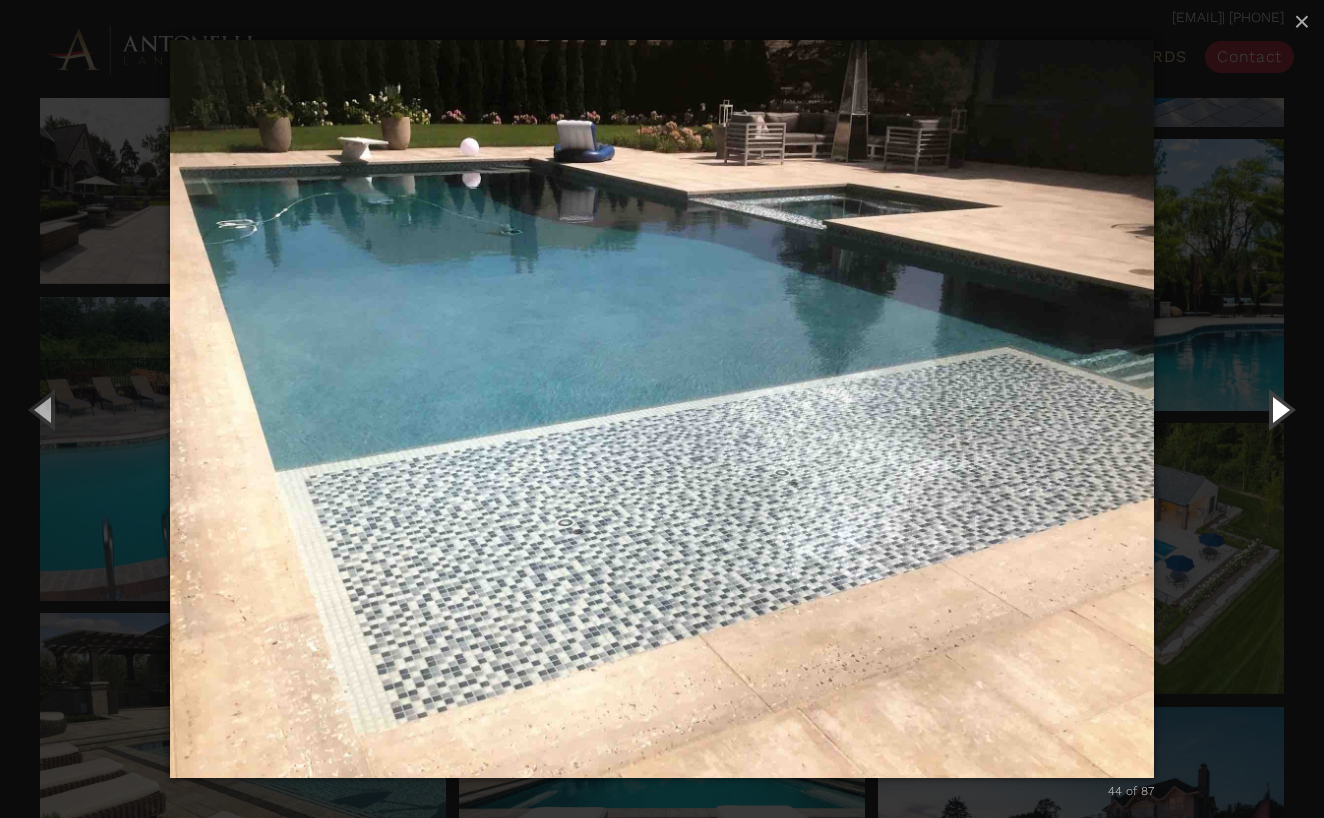 click at bounding box center [1279, 409] 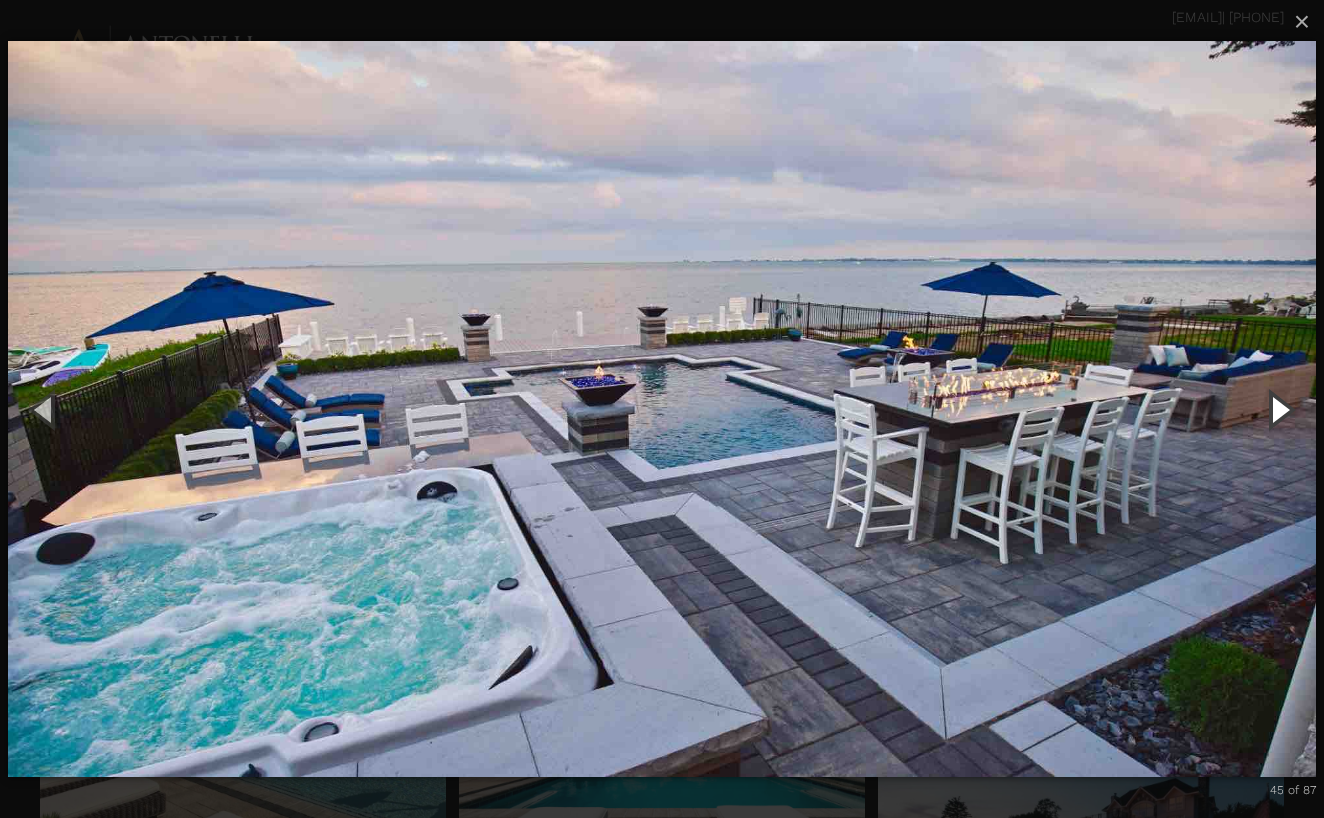 click at bounding box center (1279, 409) 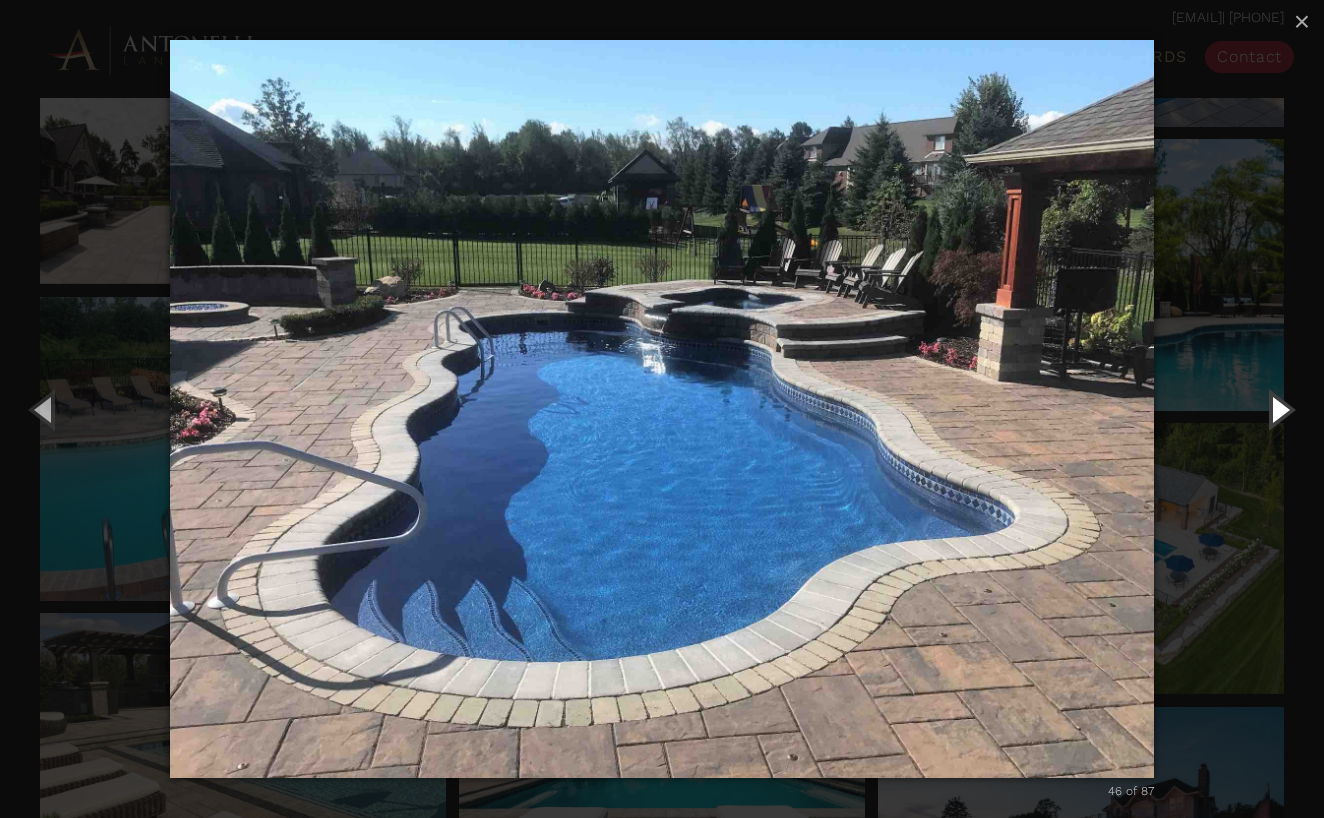 click at bounding box center (1279, 409) 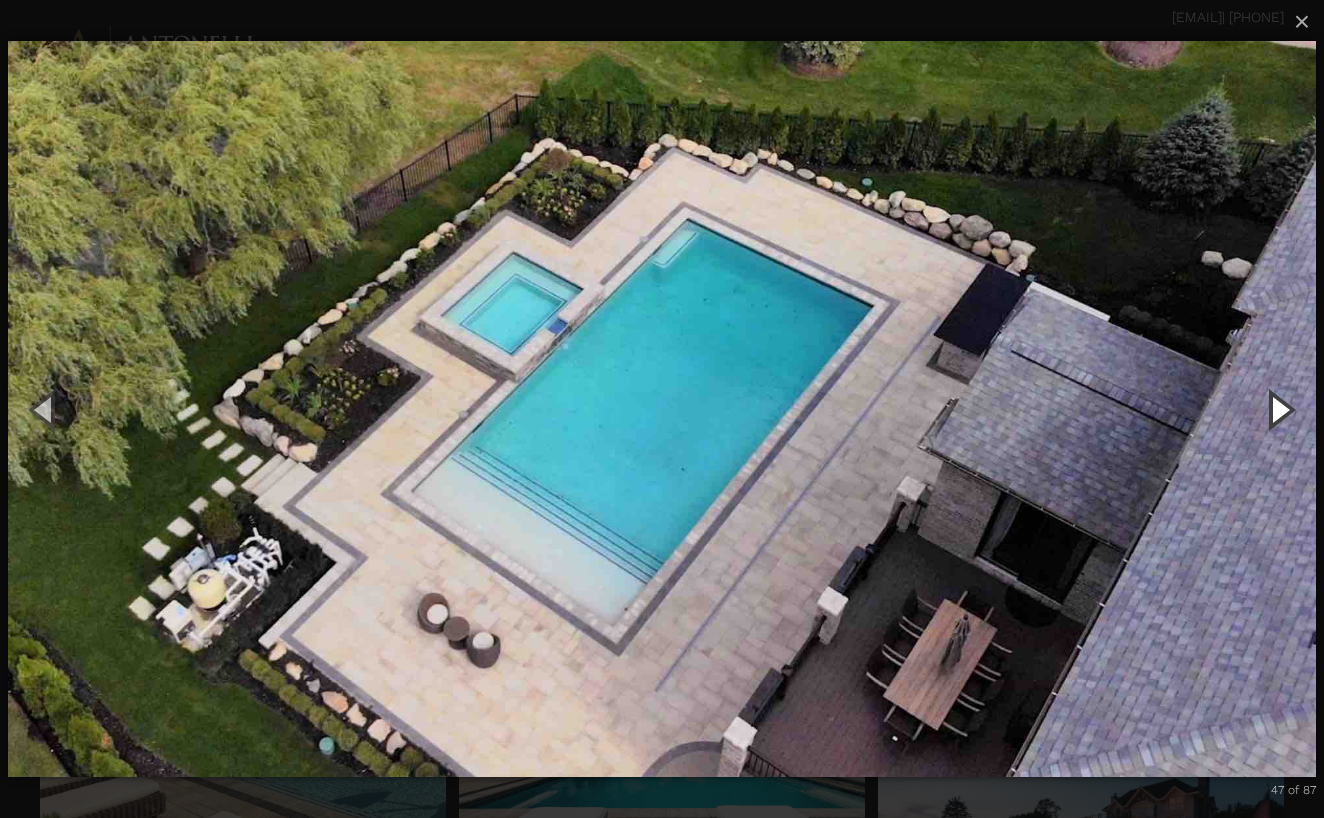 click at bounding box center (1279, 409) 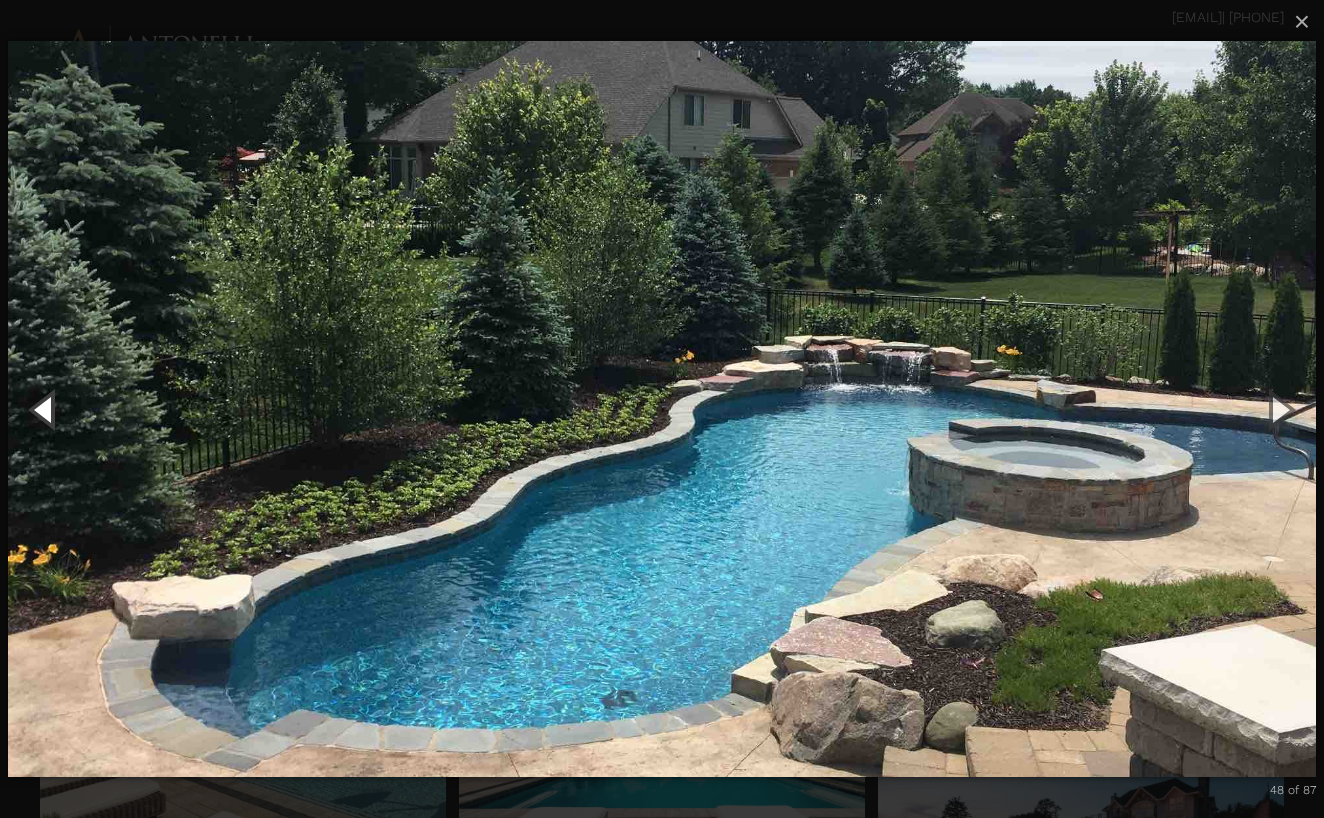 click at bounding box center [45, 409] 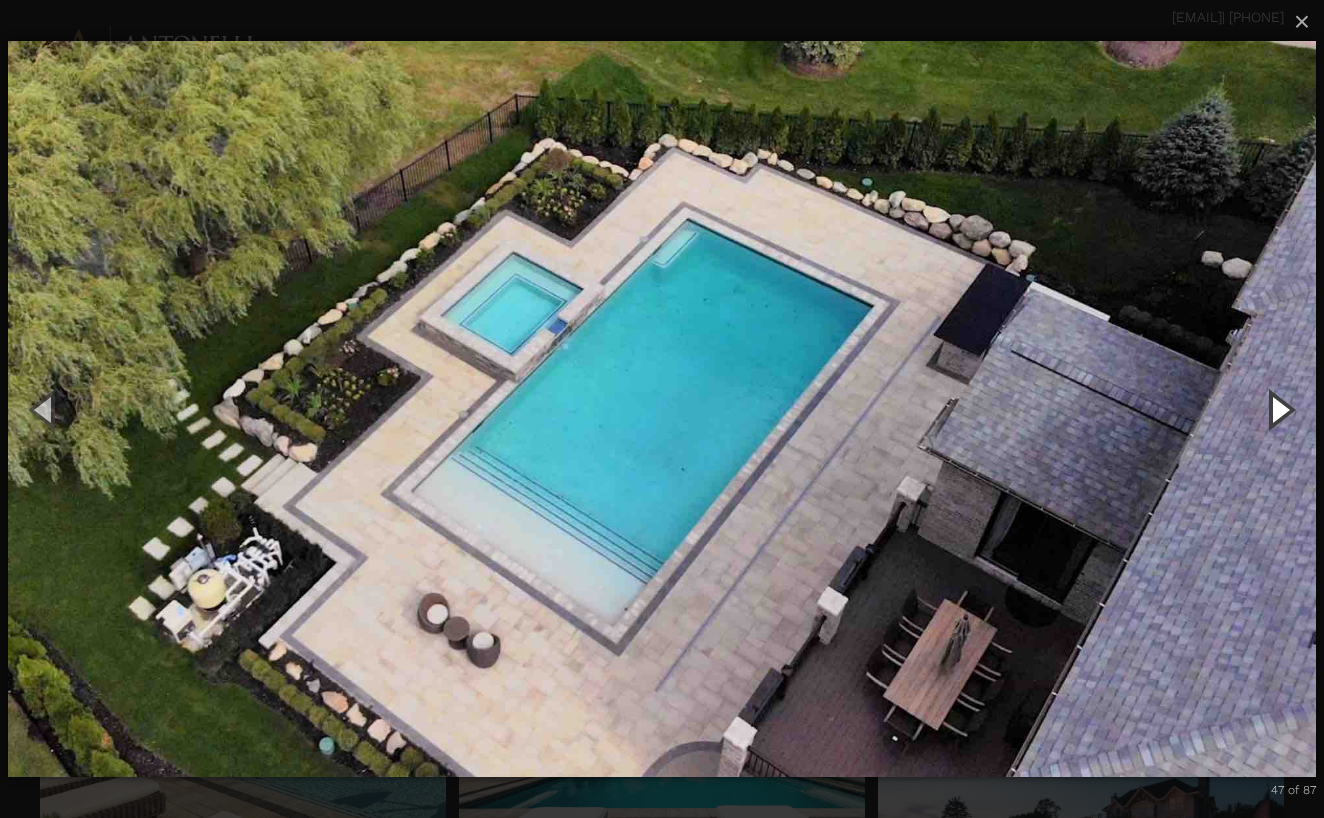 click at bounding box center (1279, 409) 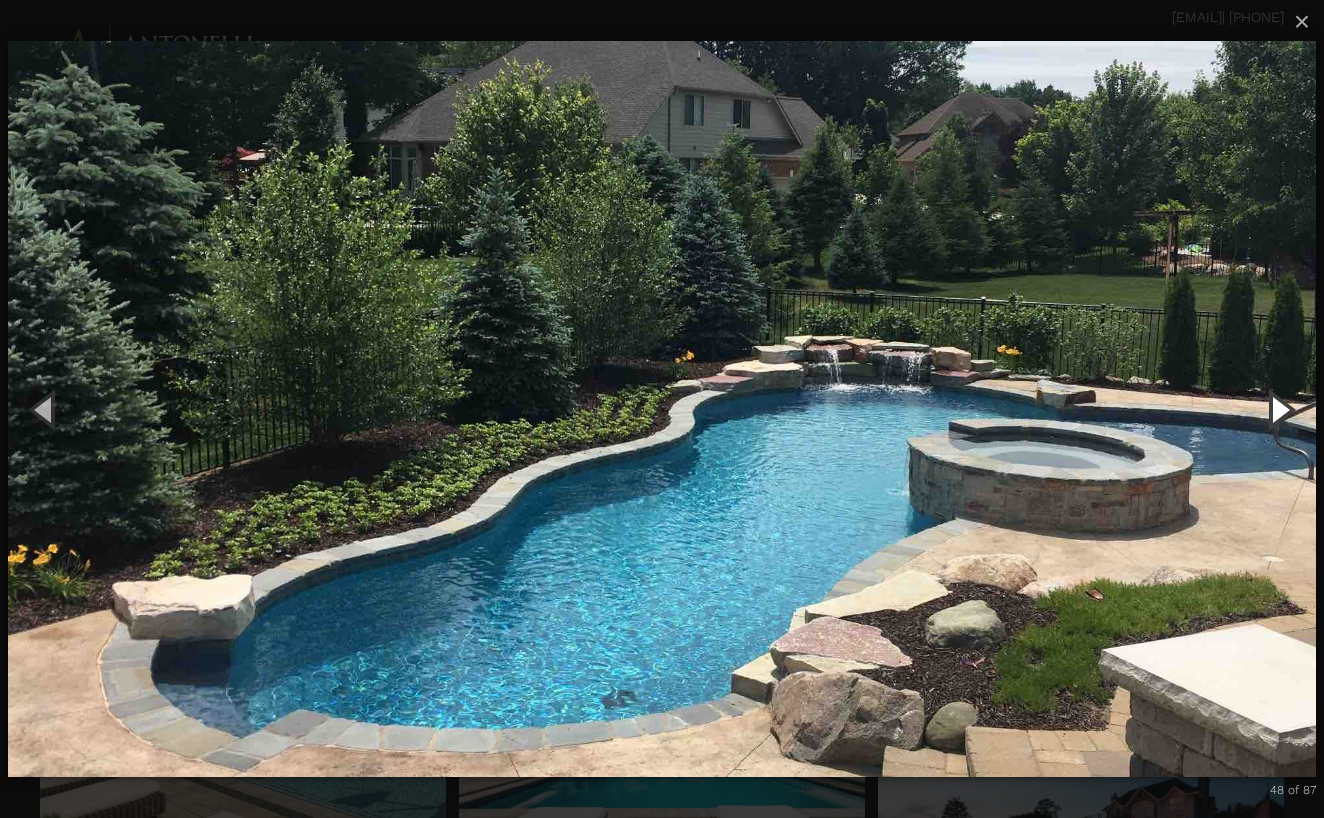 click at bounding box center [1279, 409] 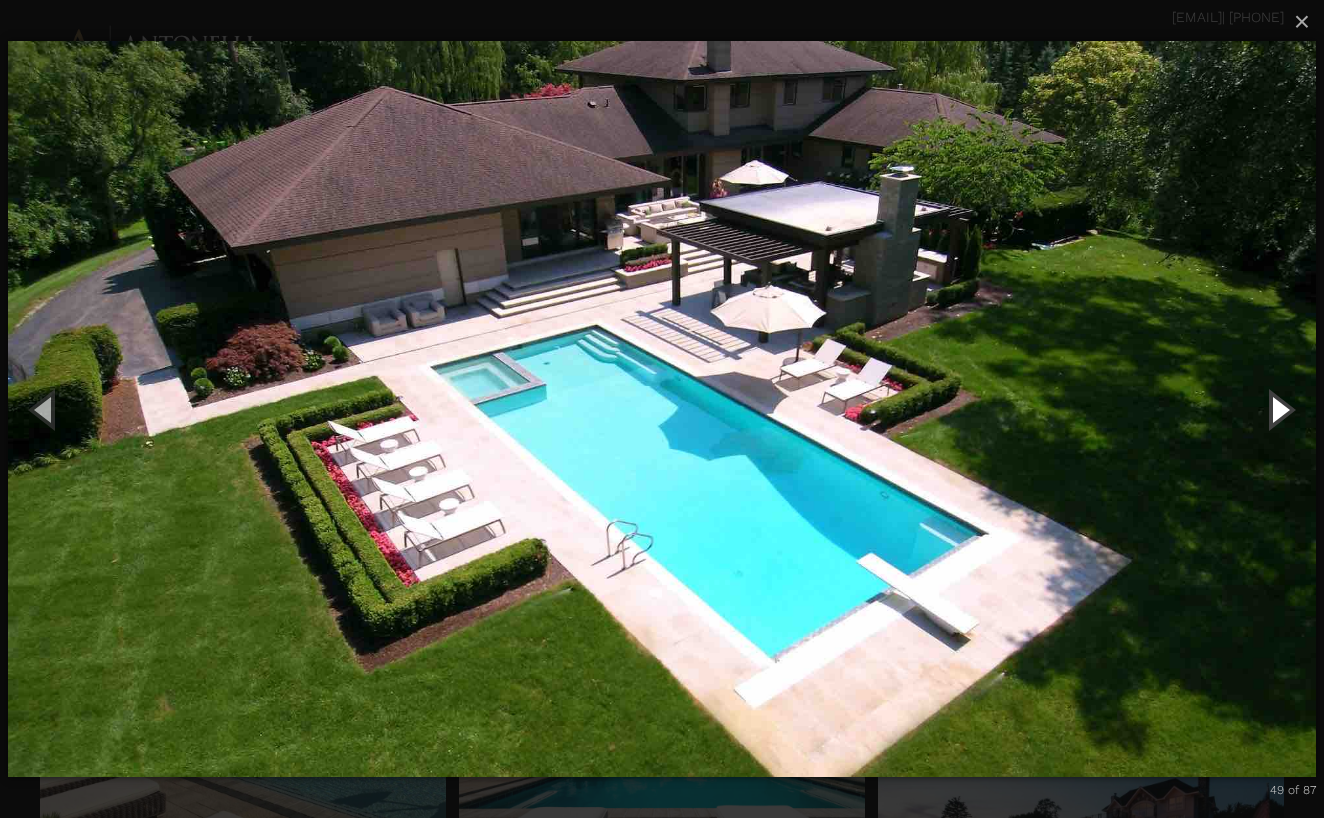 click at bounding box center [1279, 409] 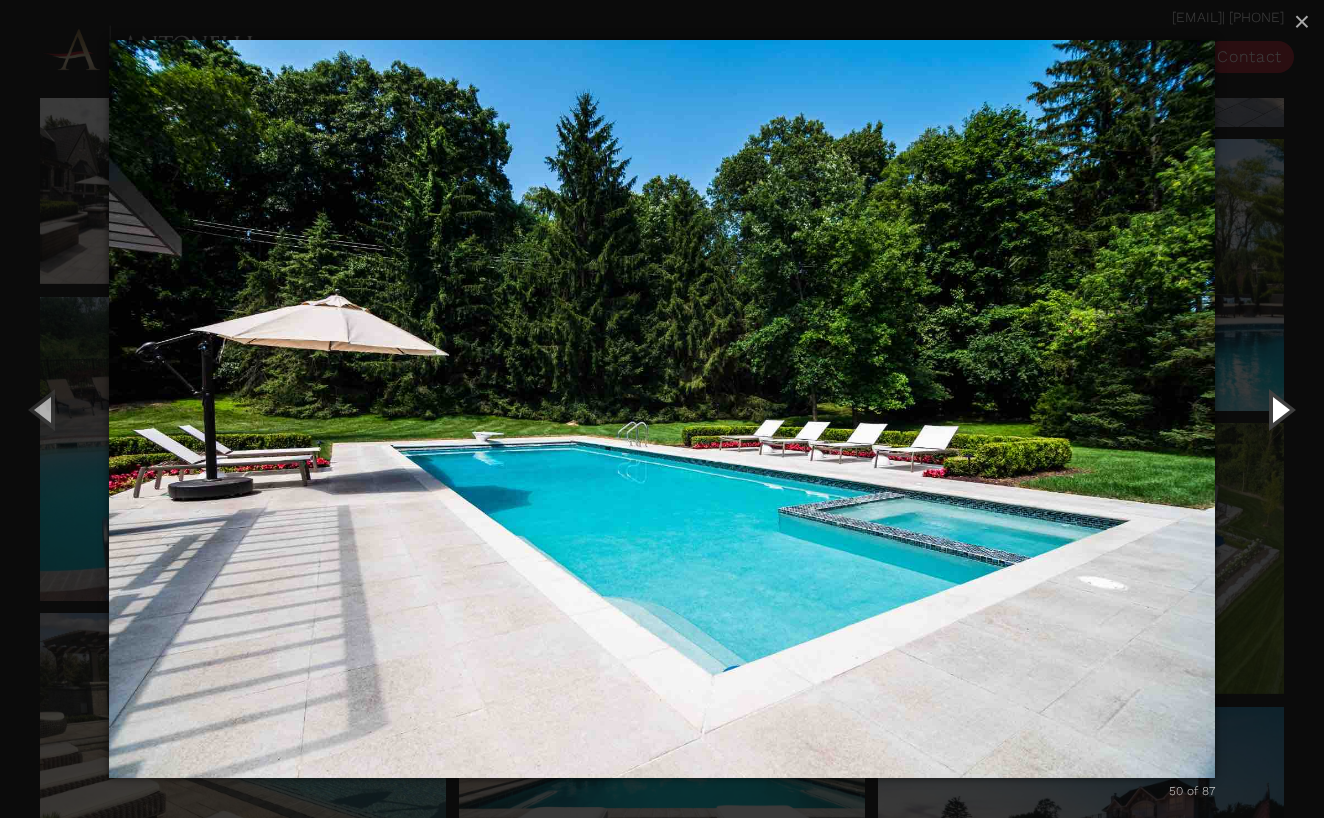 click at bounding box center (1279, 409) 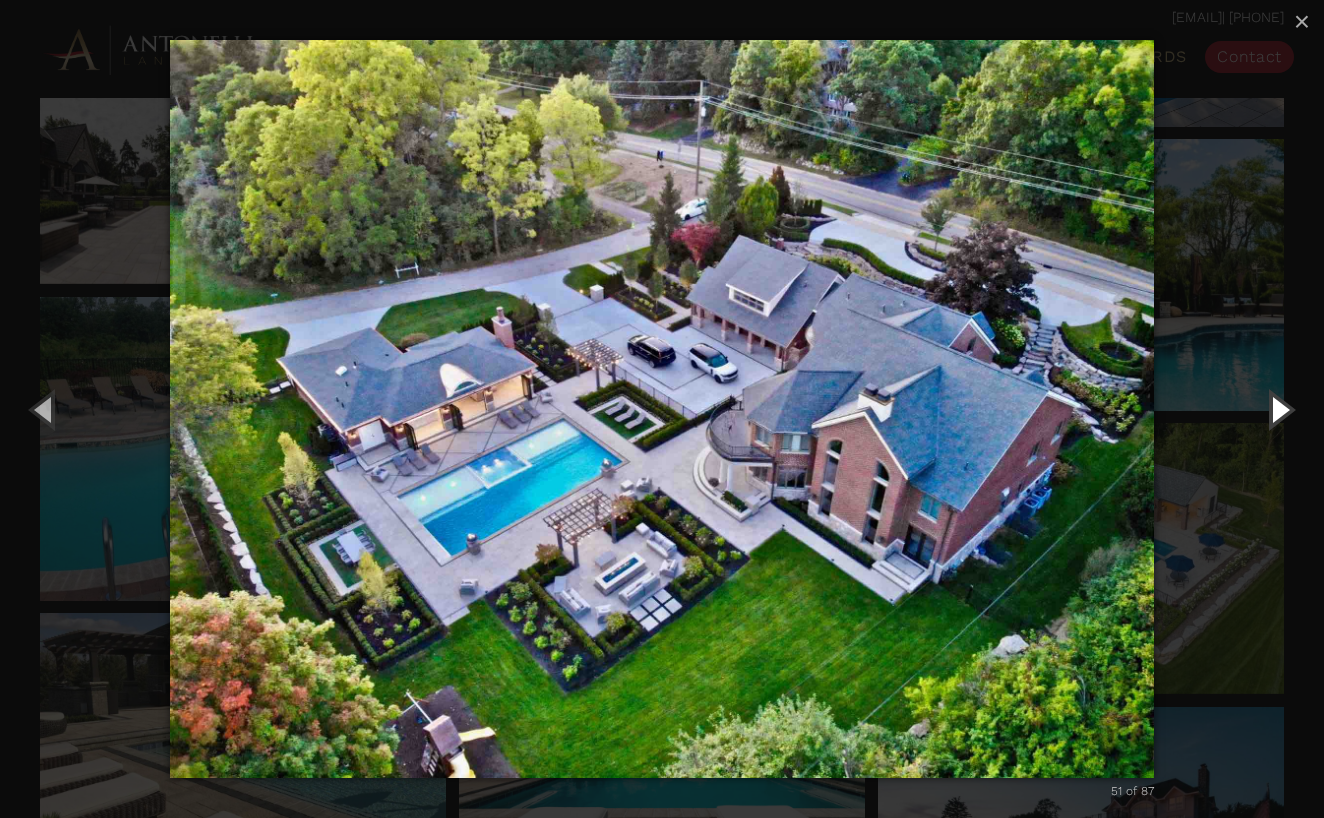 click at bounding box center [1279, 409] 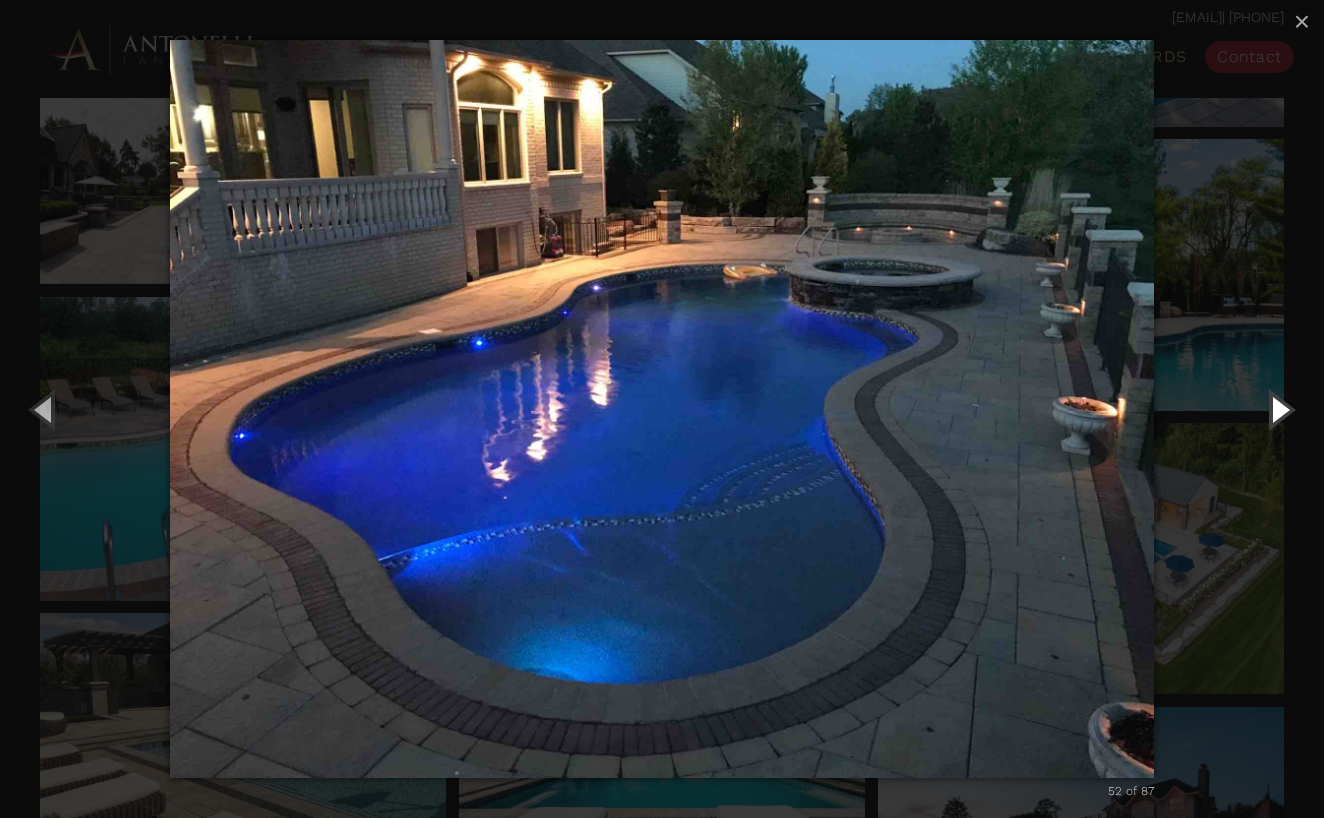 click at bounding box center (1279, 409) 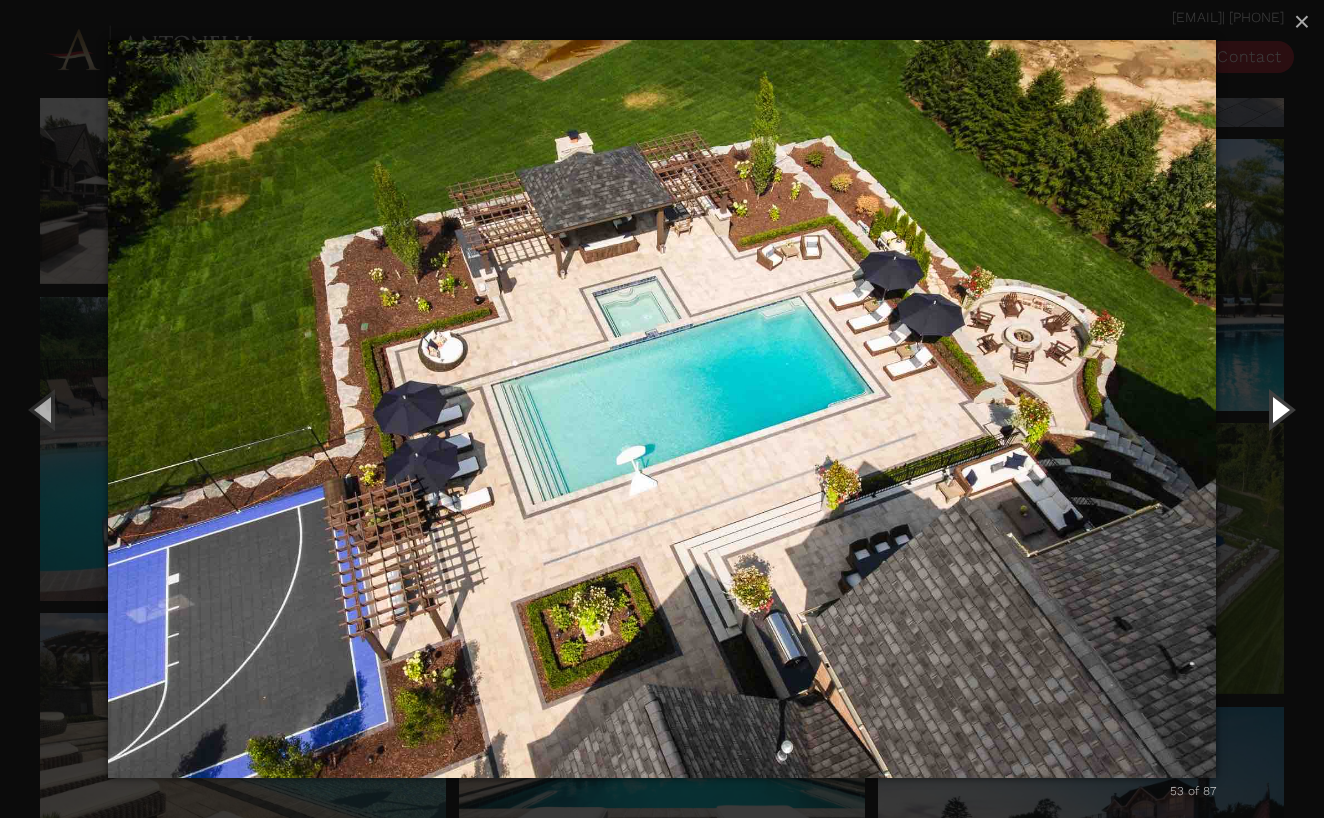 click at bounding box center [1279, 409] 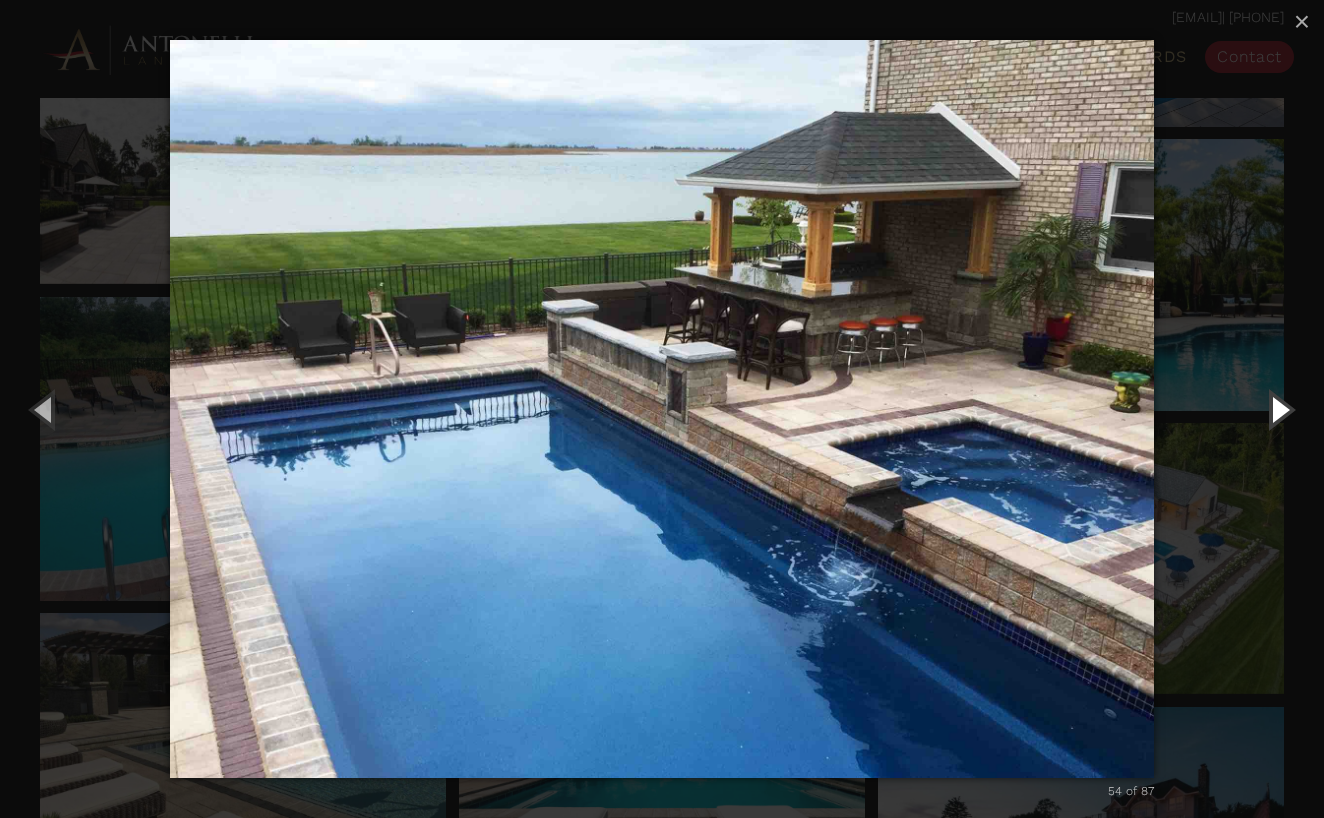 click at bounding box center [1279, 409] 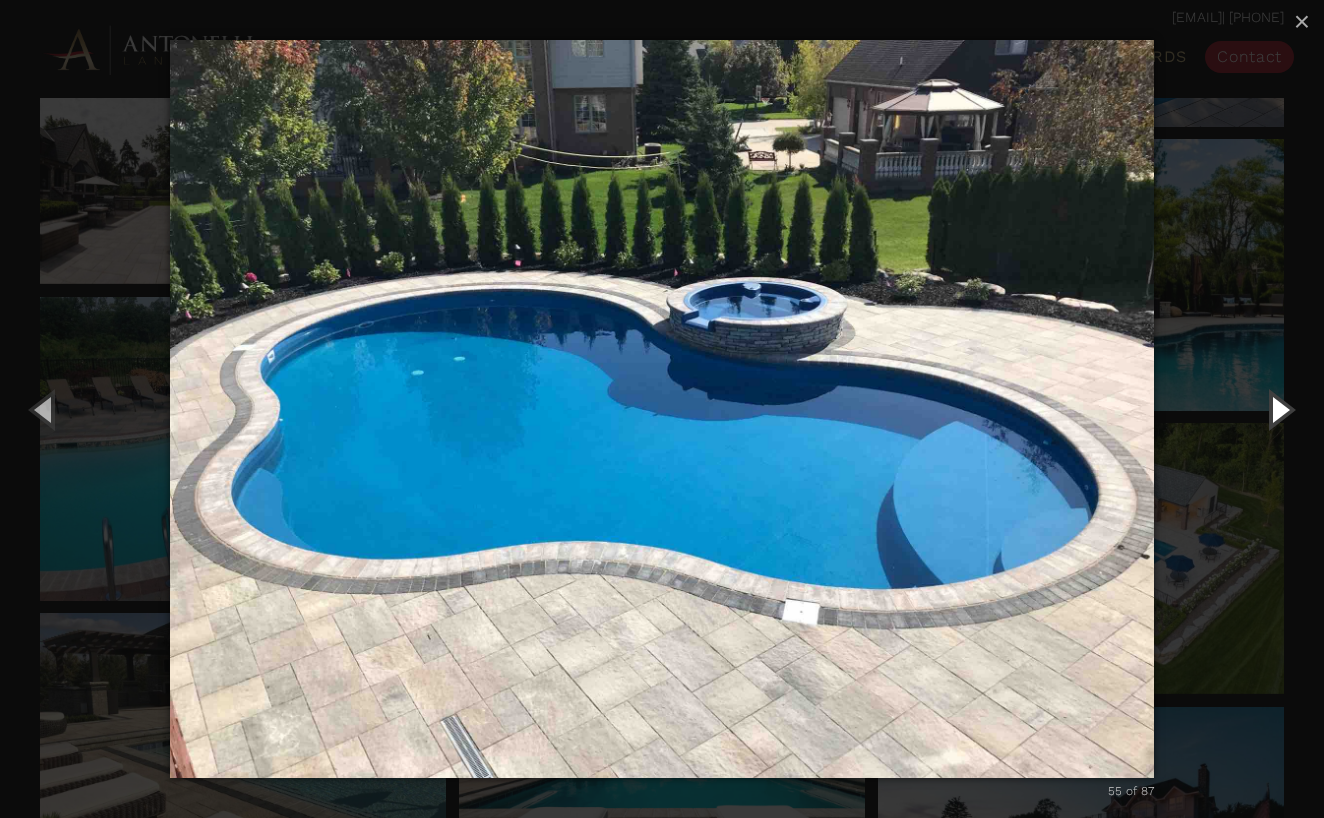 click at bounding box center [1279, 409] 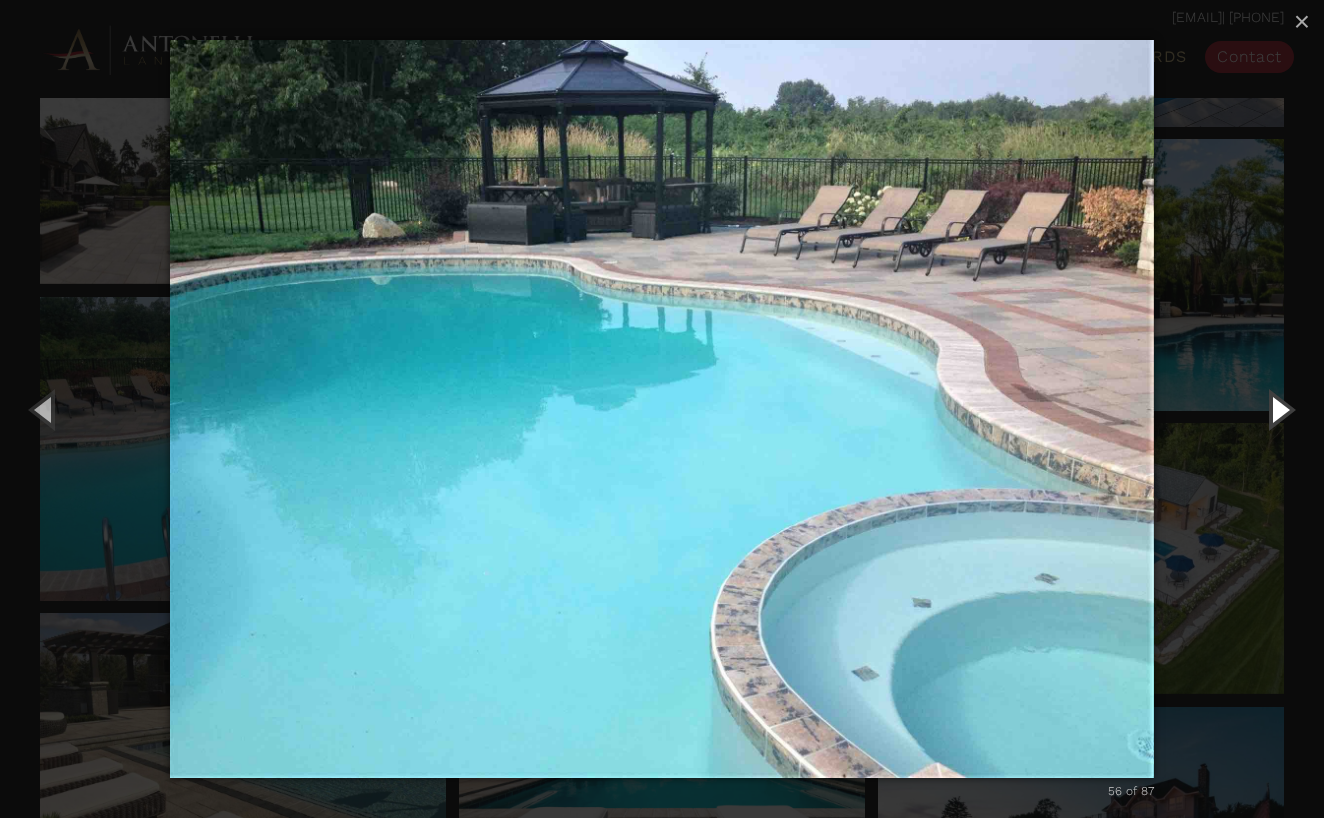 click at bounding box center (1279, 409) 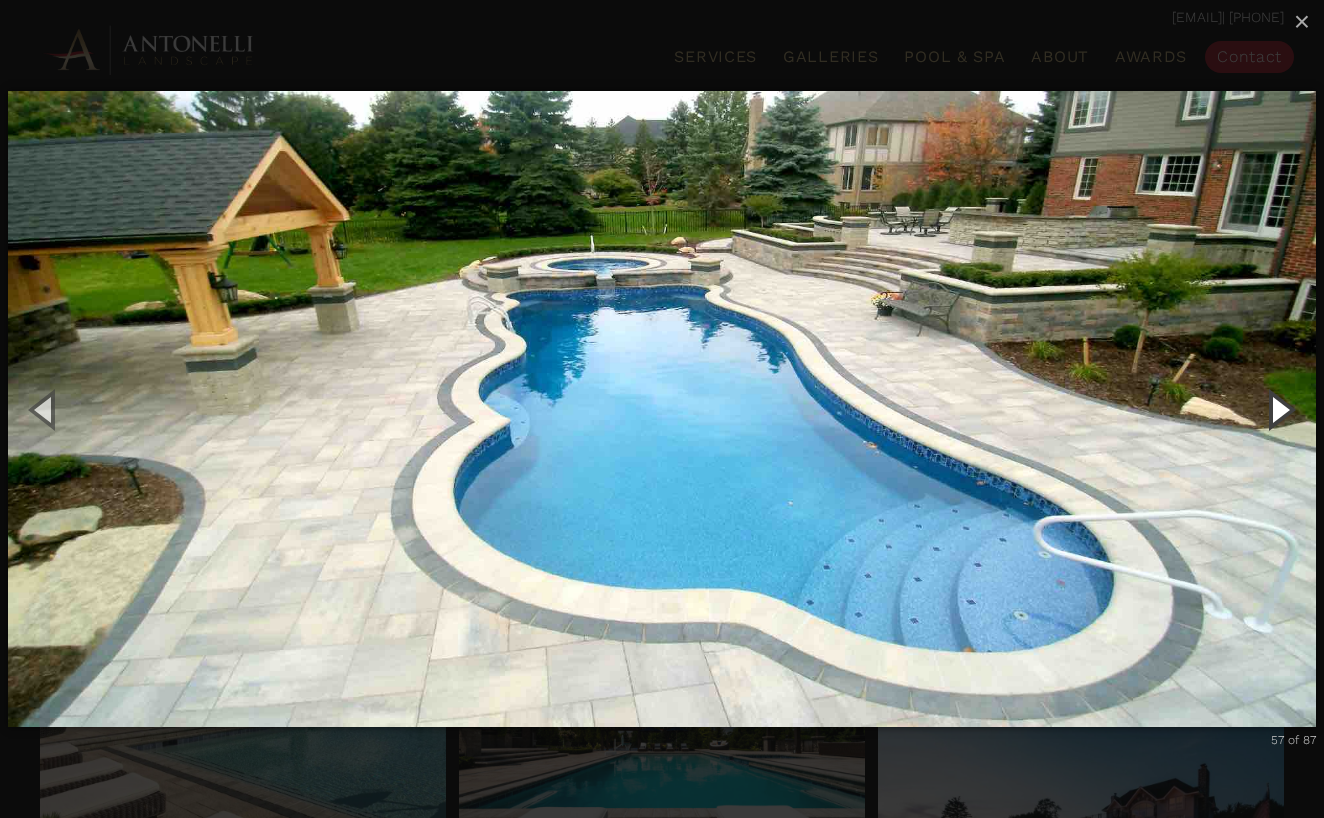 click at bounding box center [1279, 409] 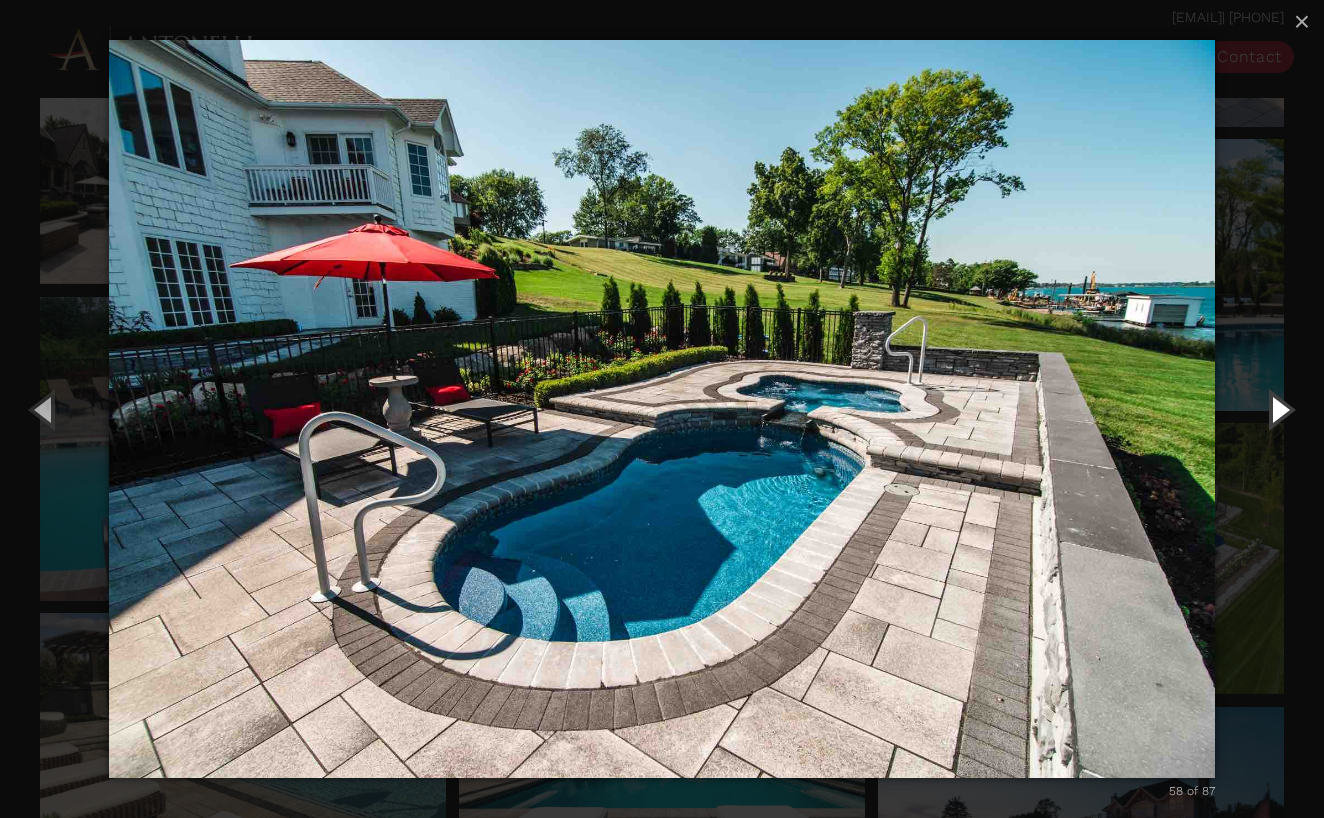 click at bounding box center (1279, 409) 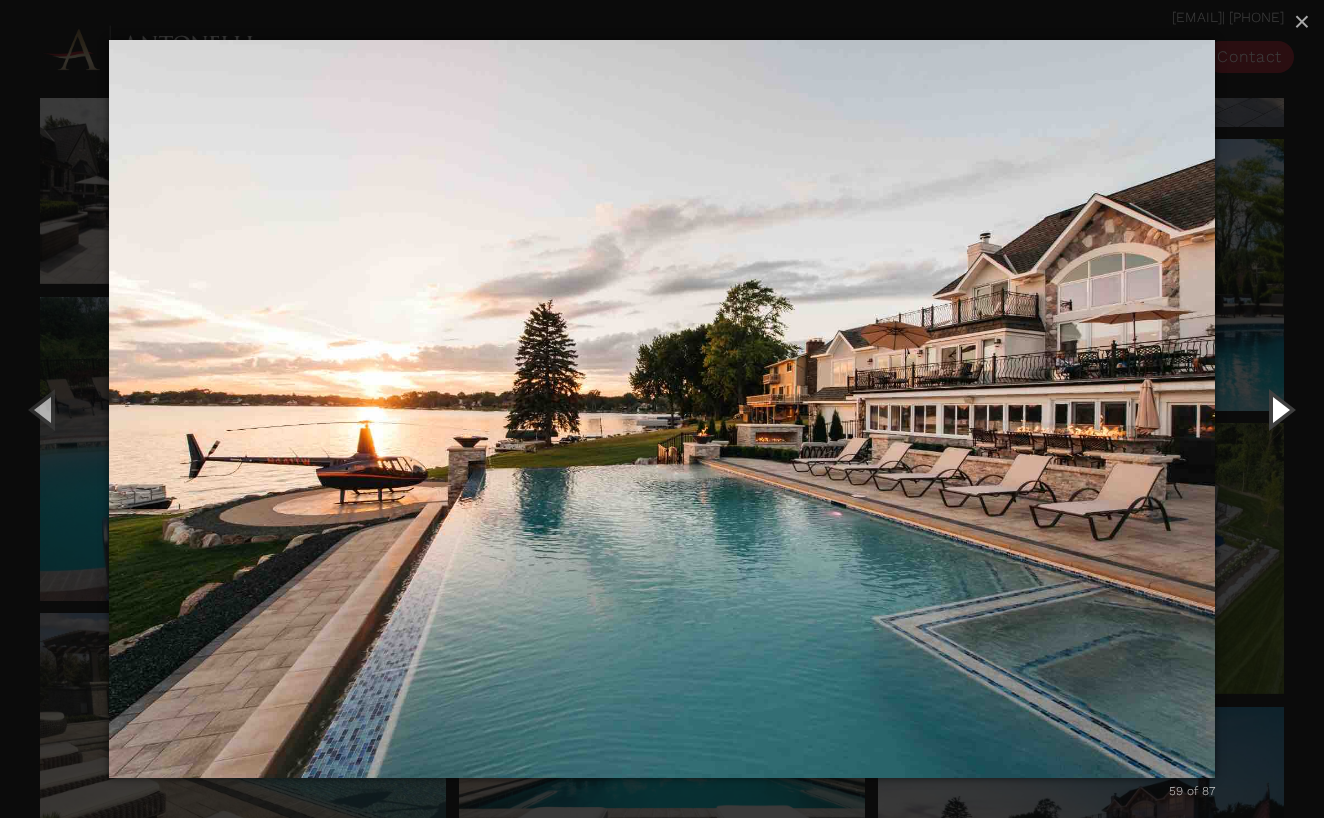 click at bounding box center [1279, 409] 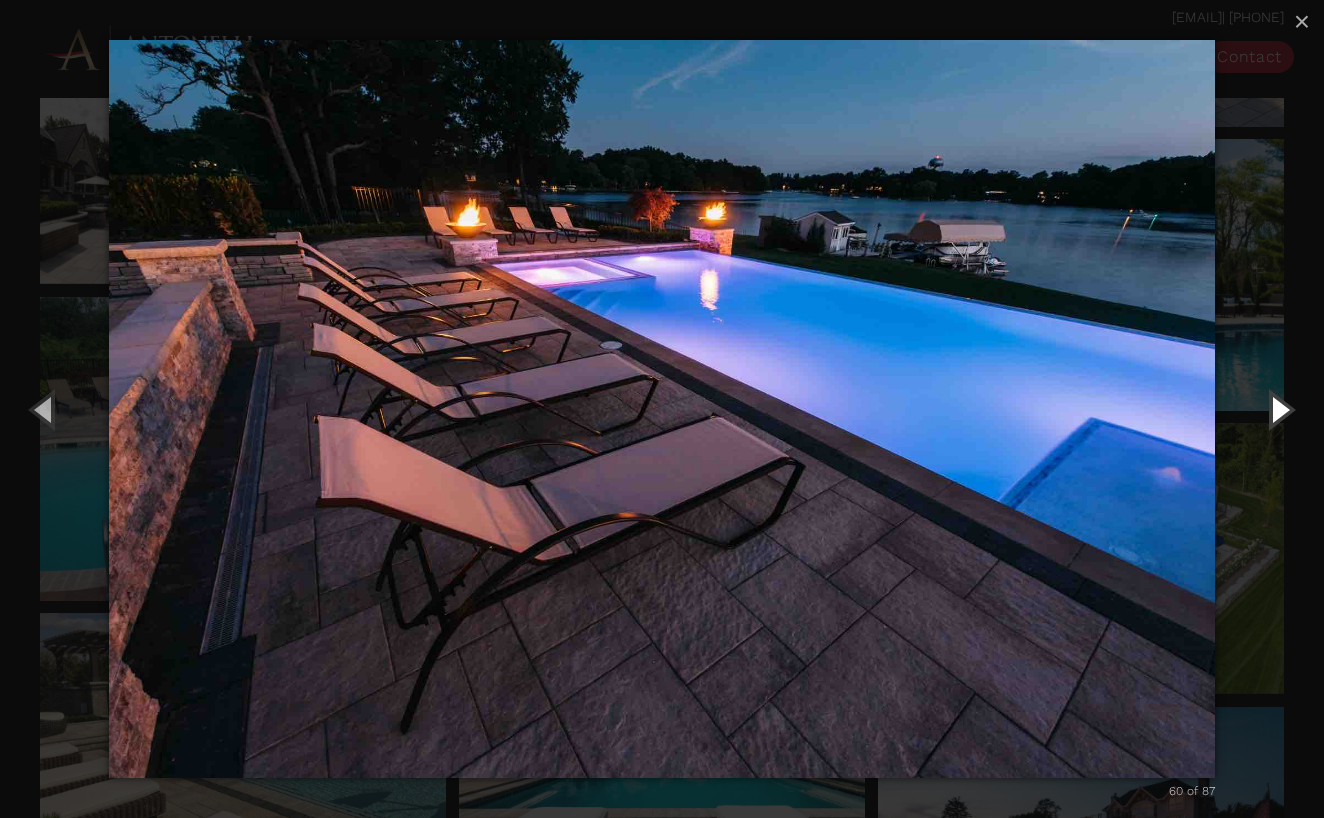 click at bounding box center (1279, 409) 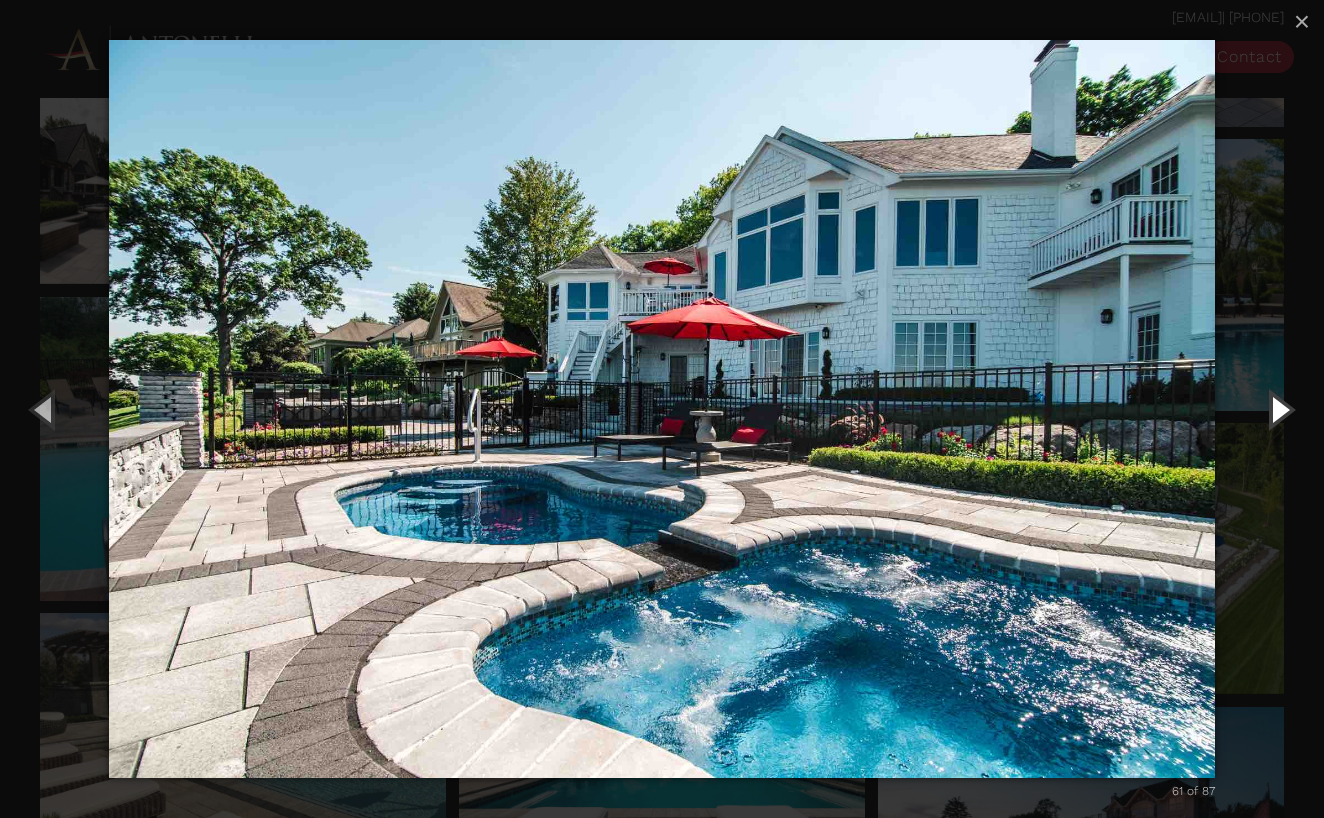 click at bounding box center [1279, 409] 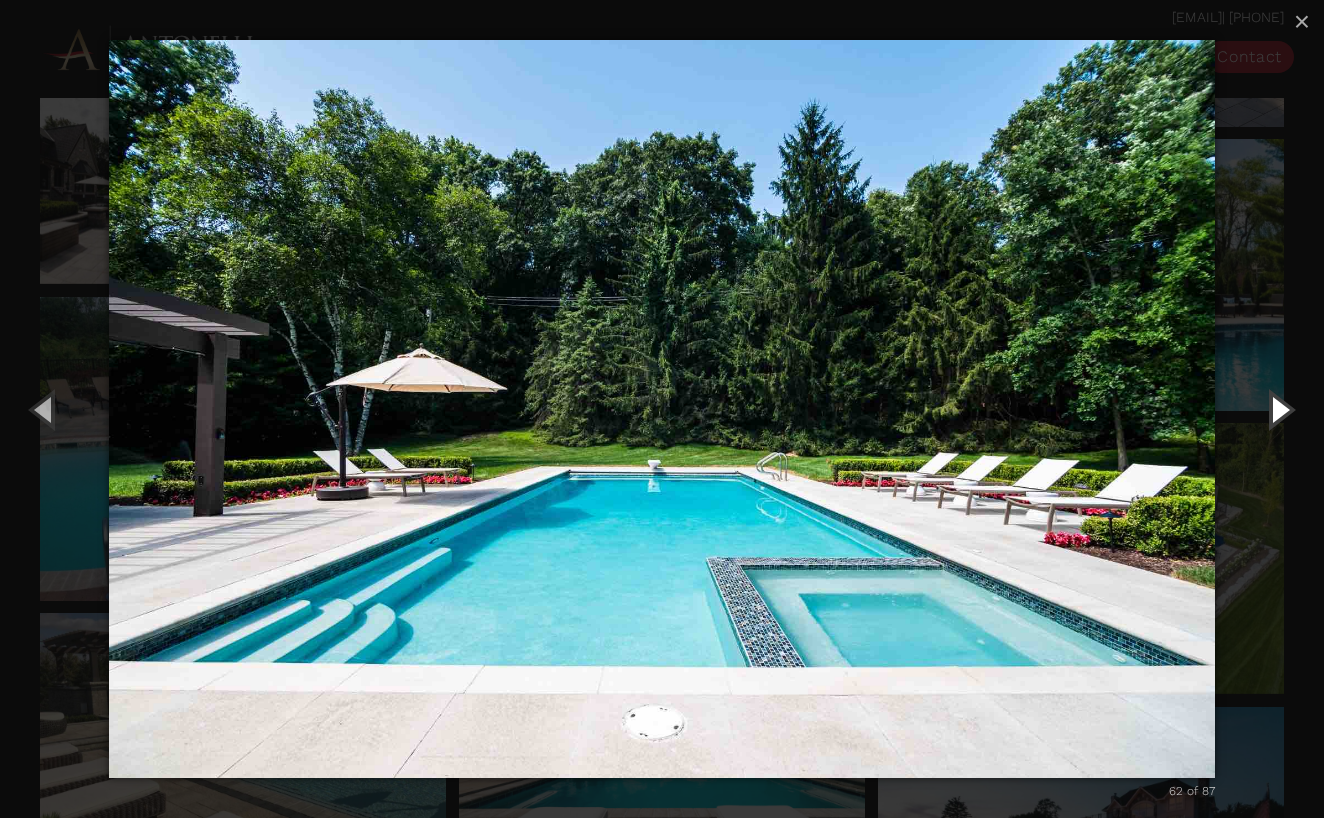 click at bounding box center (1279, 409) 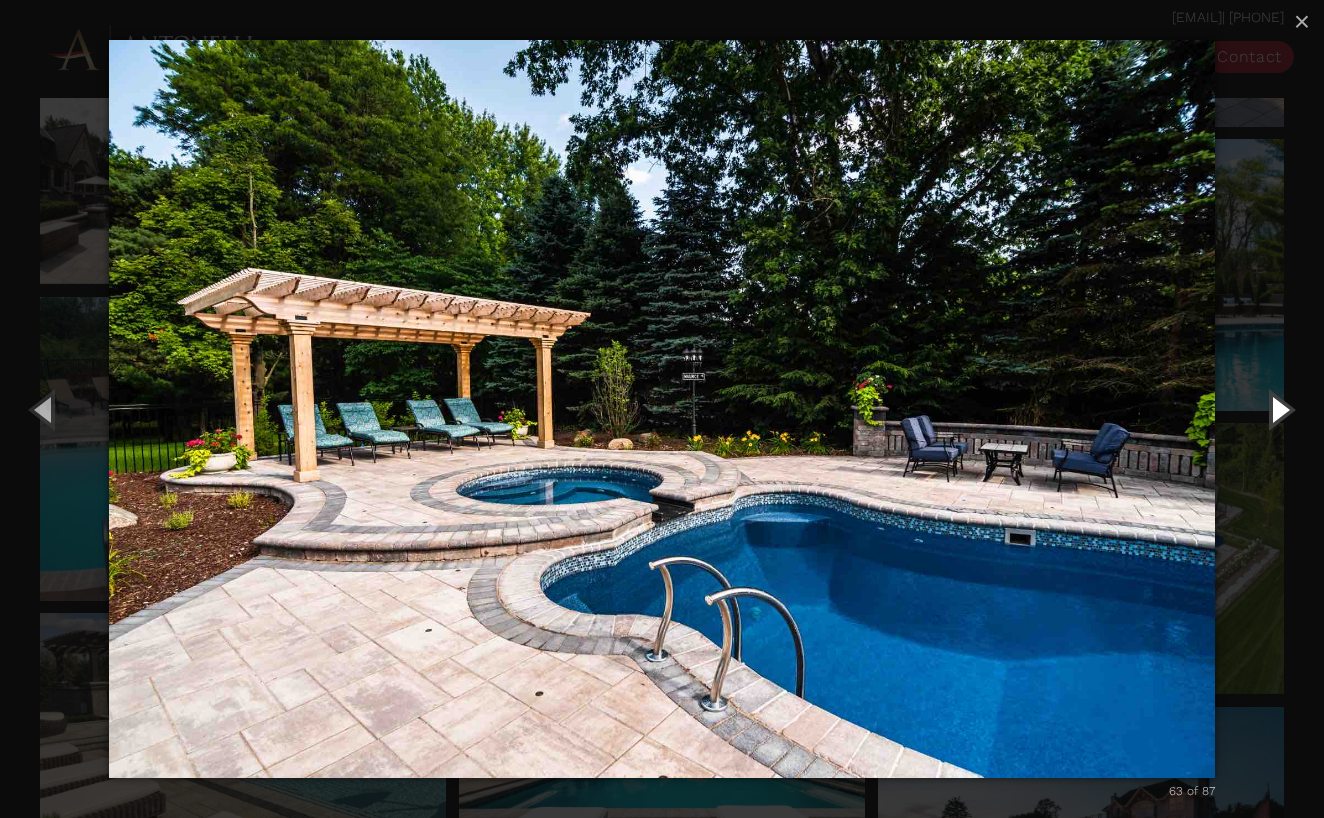 click at bounding box center [1279, 409] 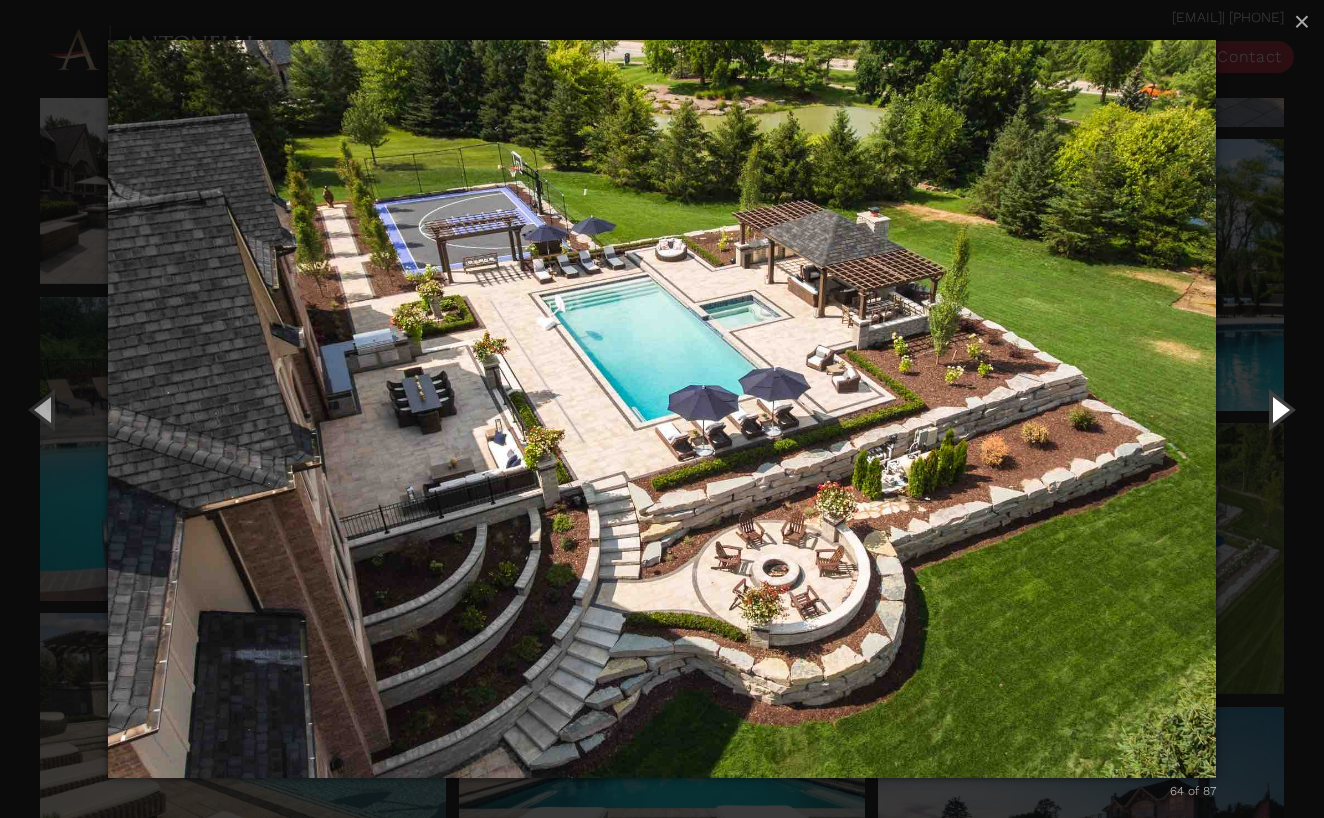 click at bounding box center [1279, 409] 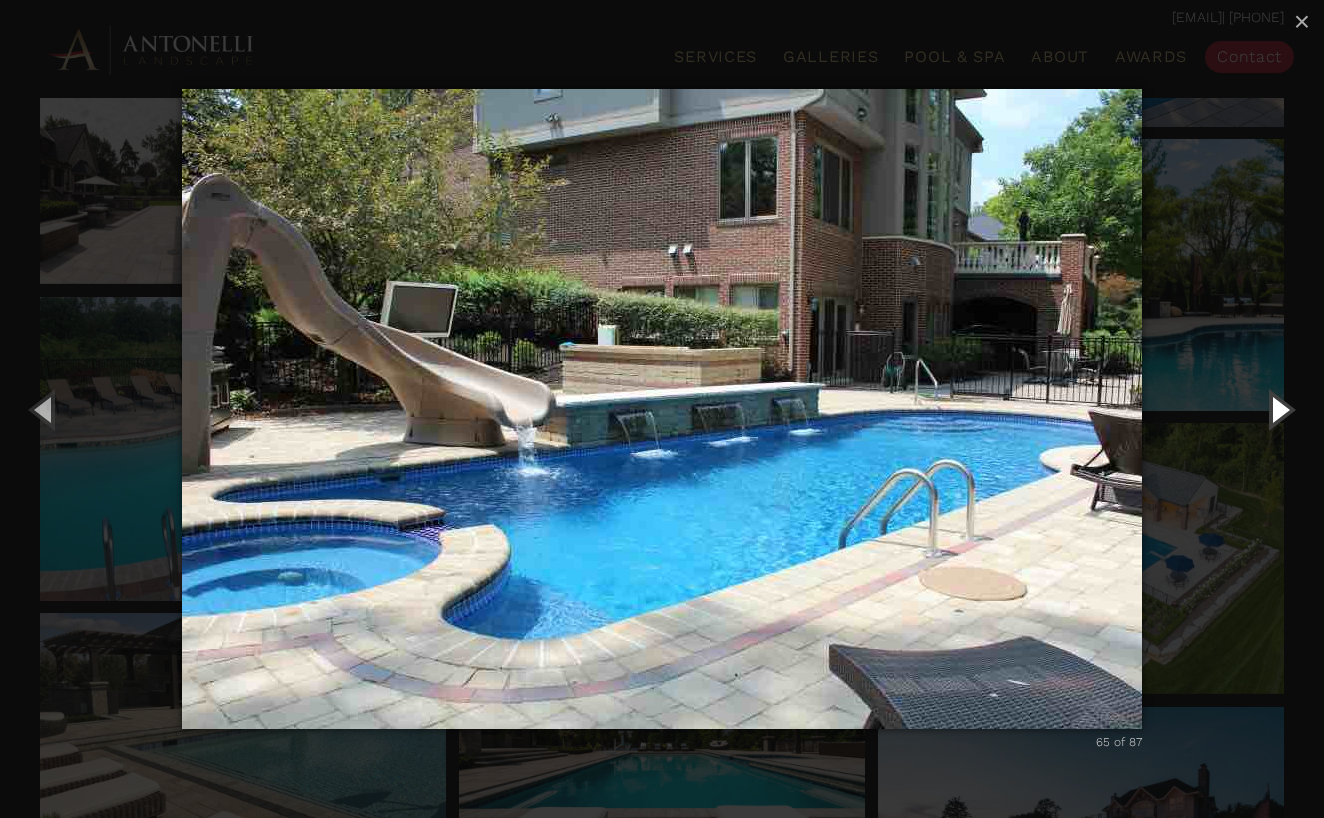 click at bounding box center [1279, 409] 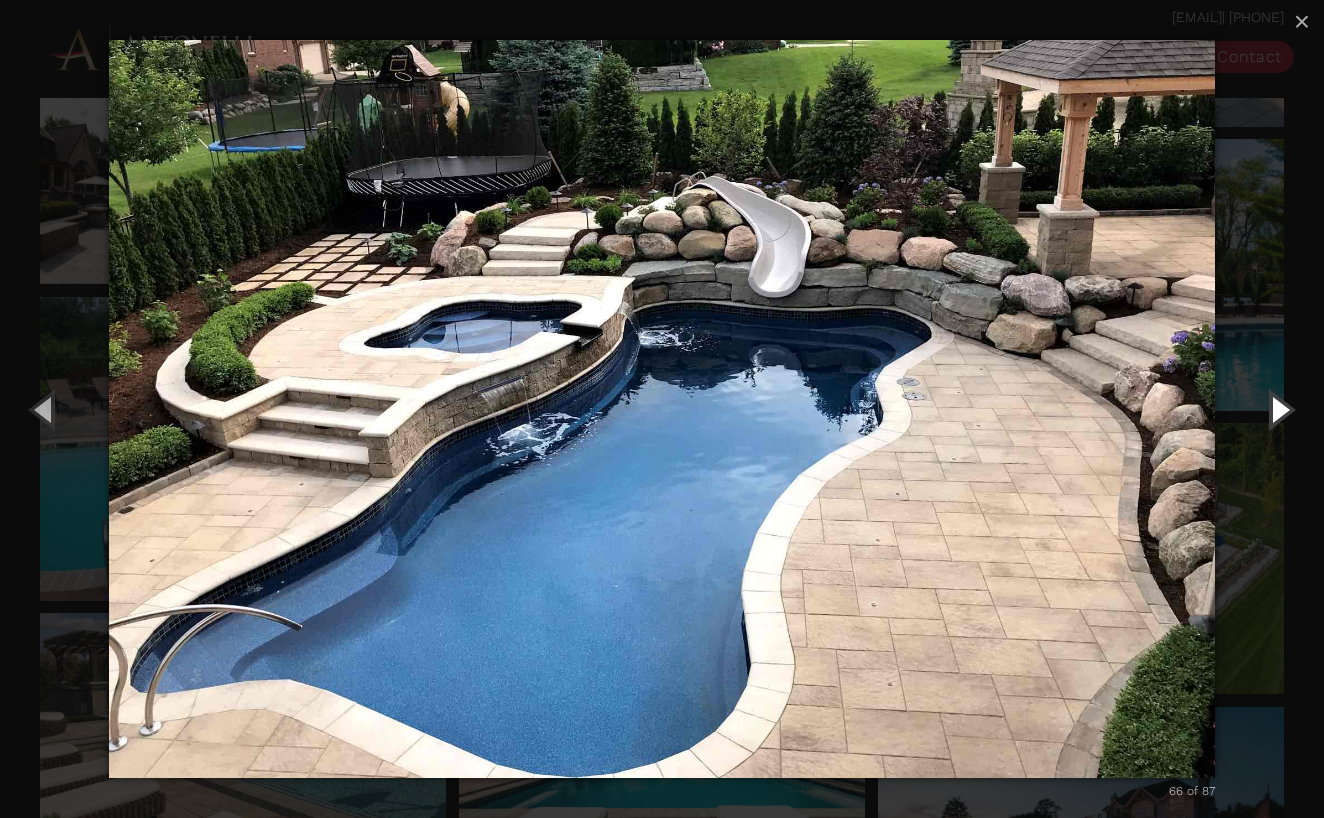 click at bounding box center (1279, 409) 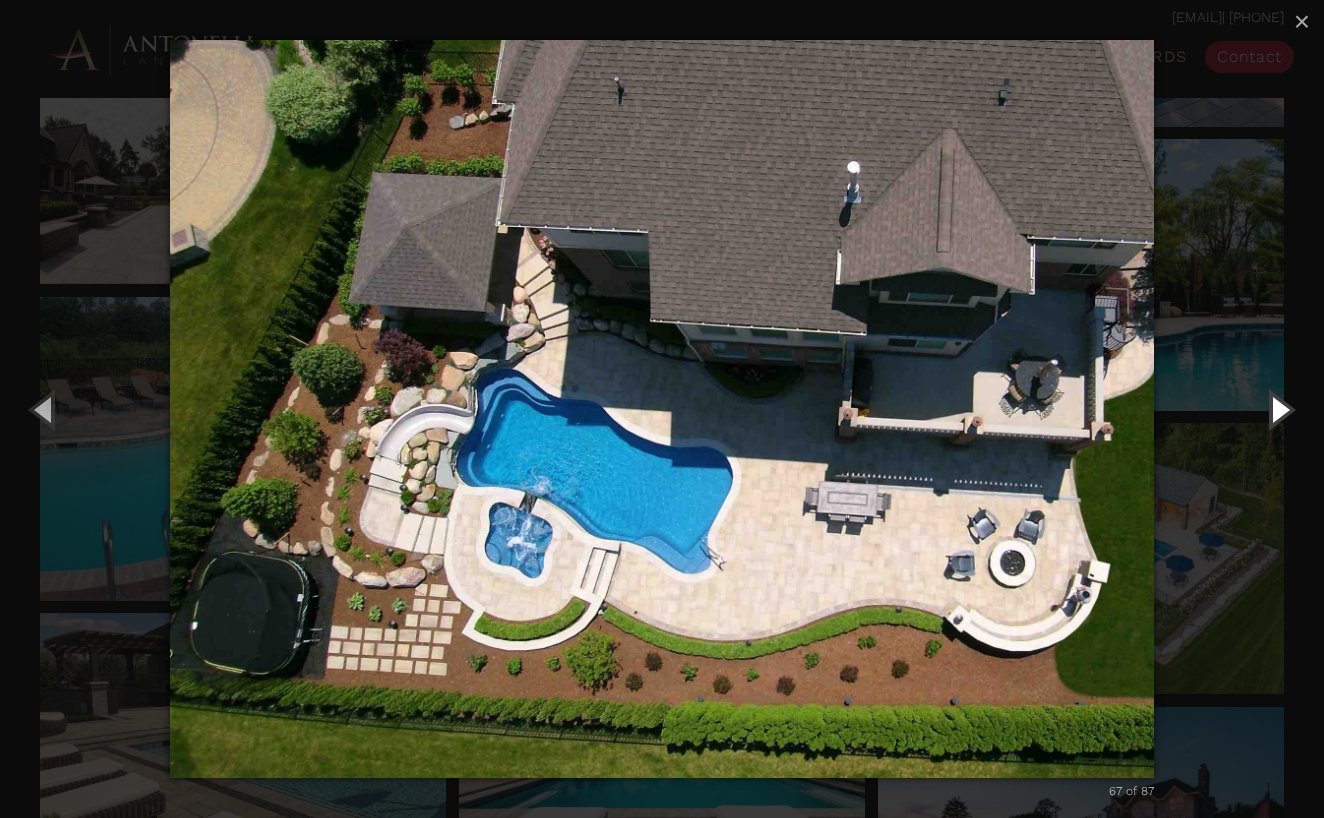 click at bounding box center (1279, 409) 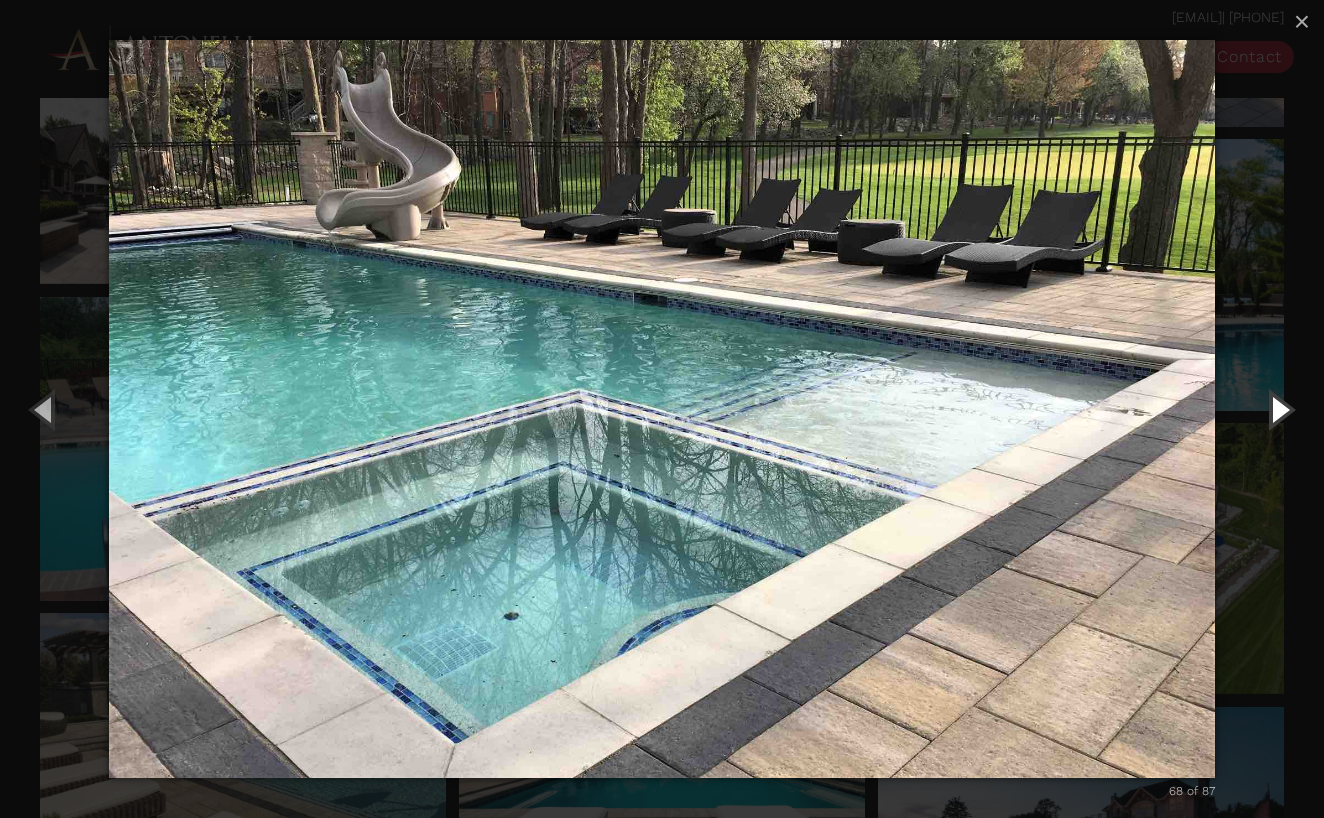 click at bounding box center (1279, 409) 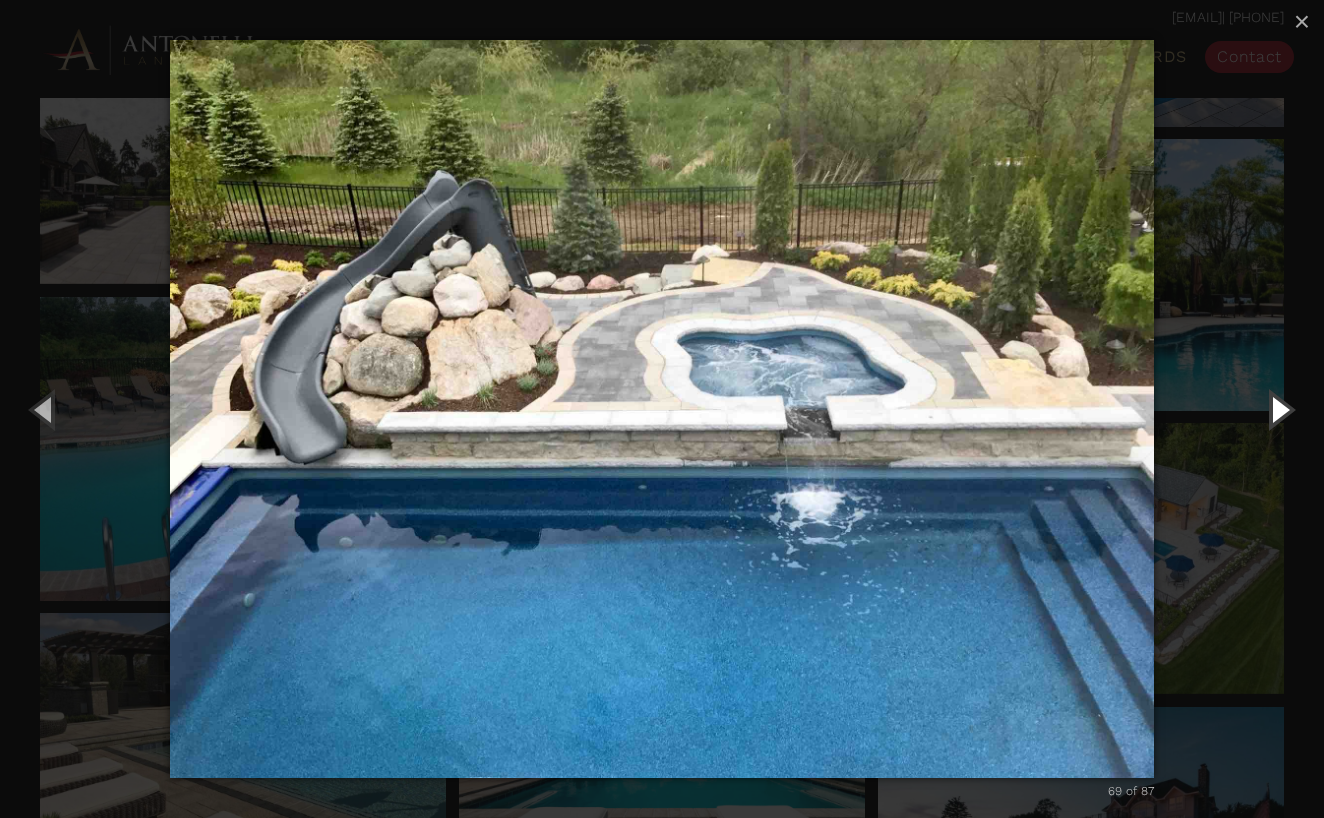 click at bounding box center (1279, 409) 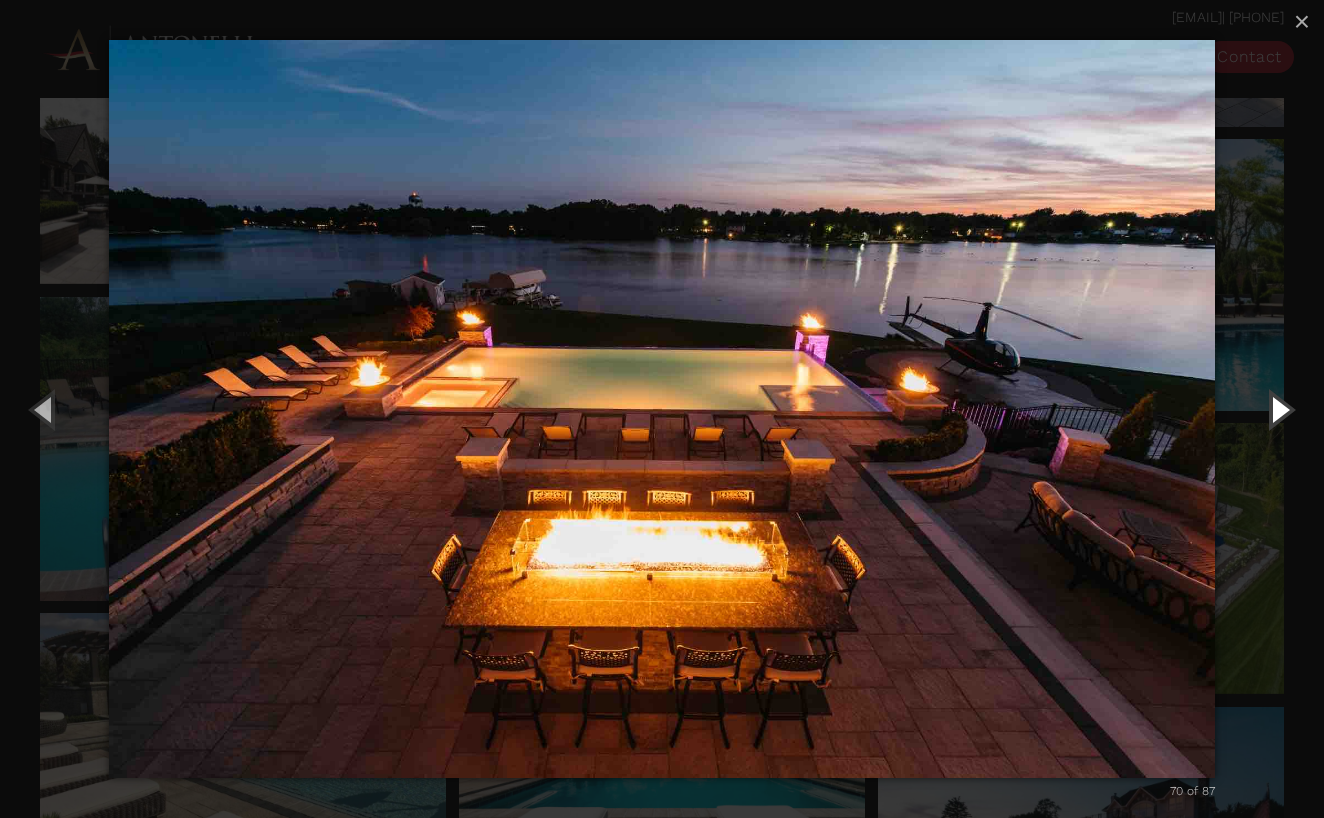 click at bounding box center [1279, 409] 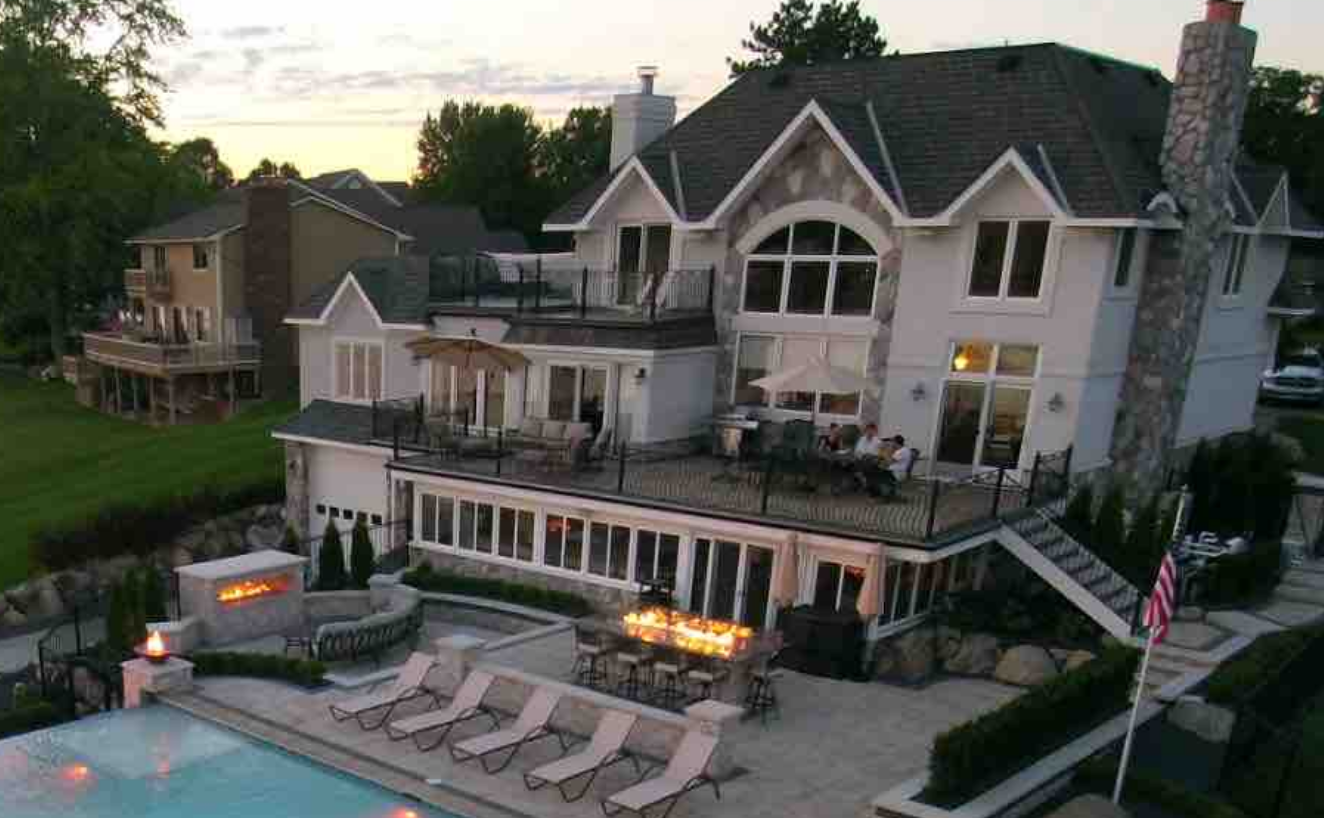 scroll, scrollTop: 211, scrollLeft: 0, axis: vertical 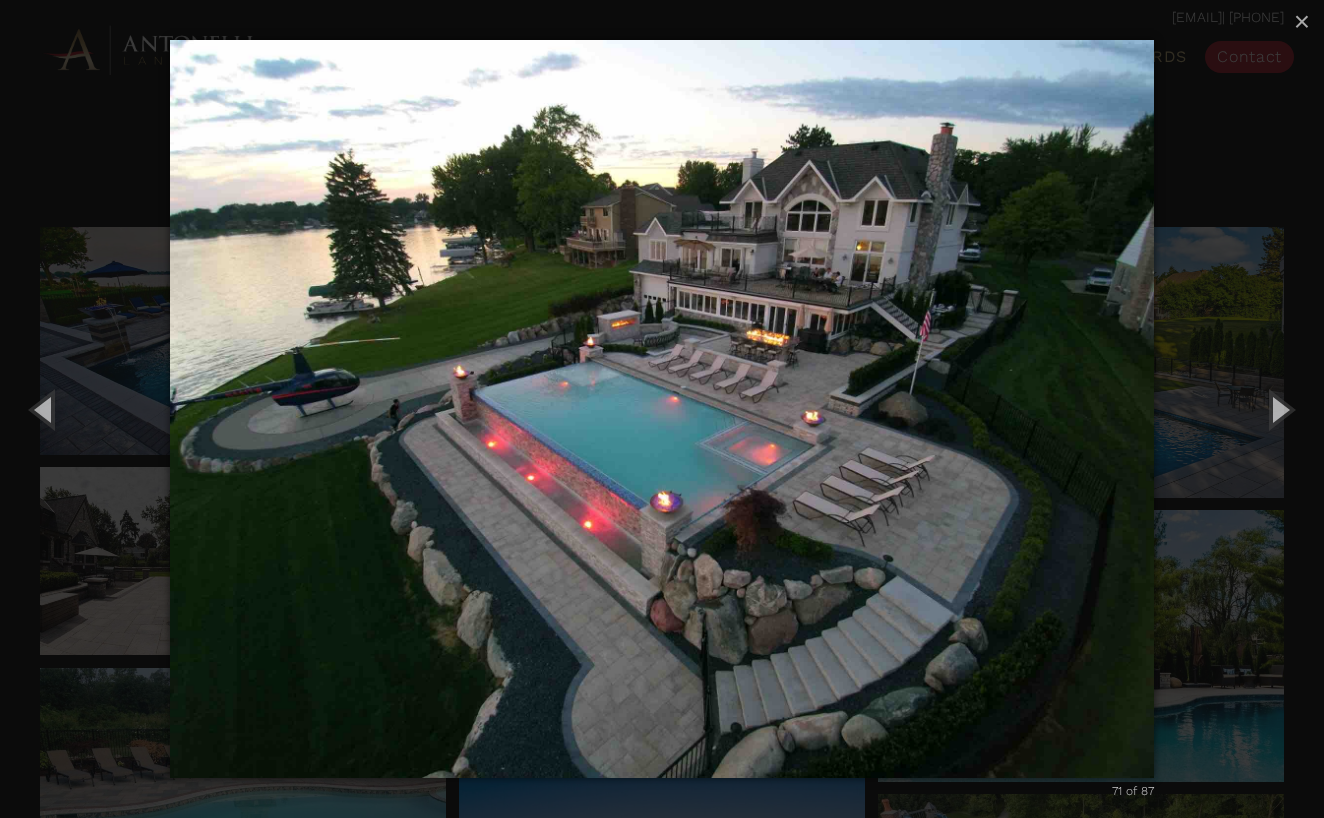 click at bounding box center [662, 409] 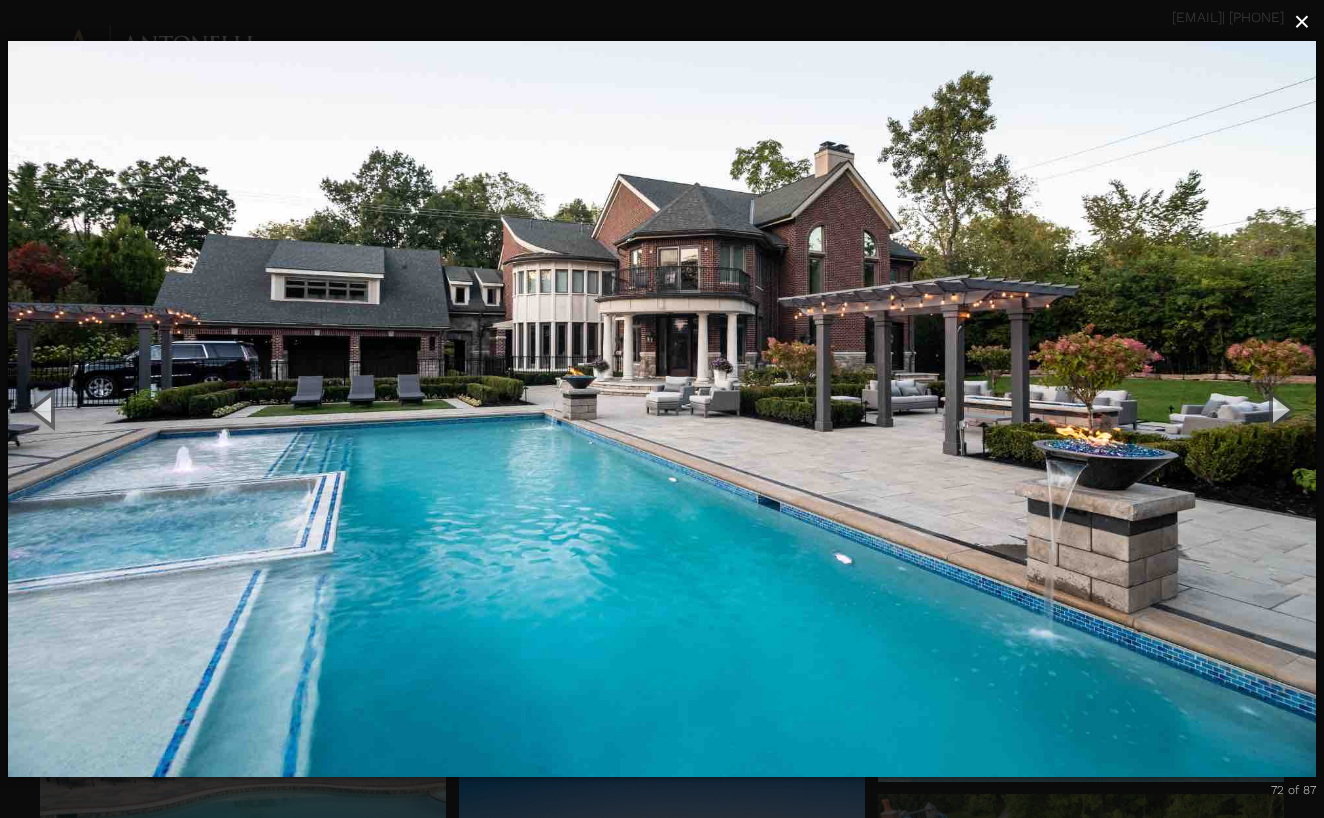 click on "×" at bounding box center [1302, 21] 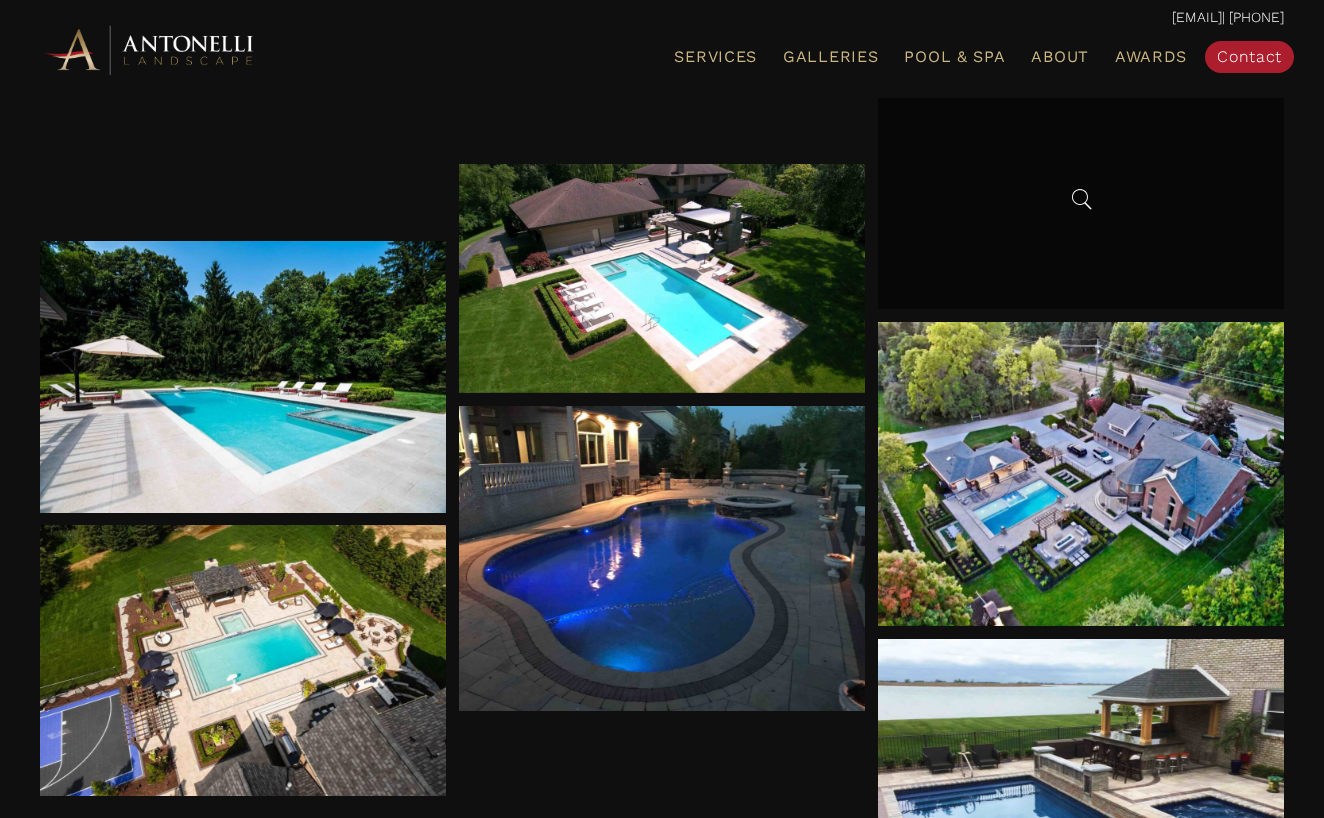 scroll, scrollTop: 4729, scrollLeft: 0, axis: vertical 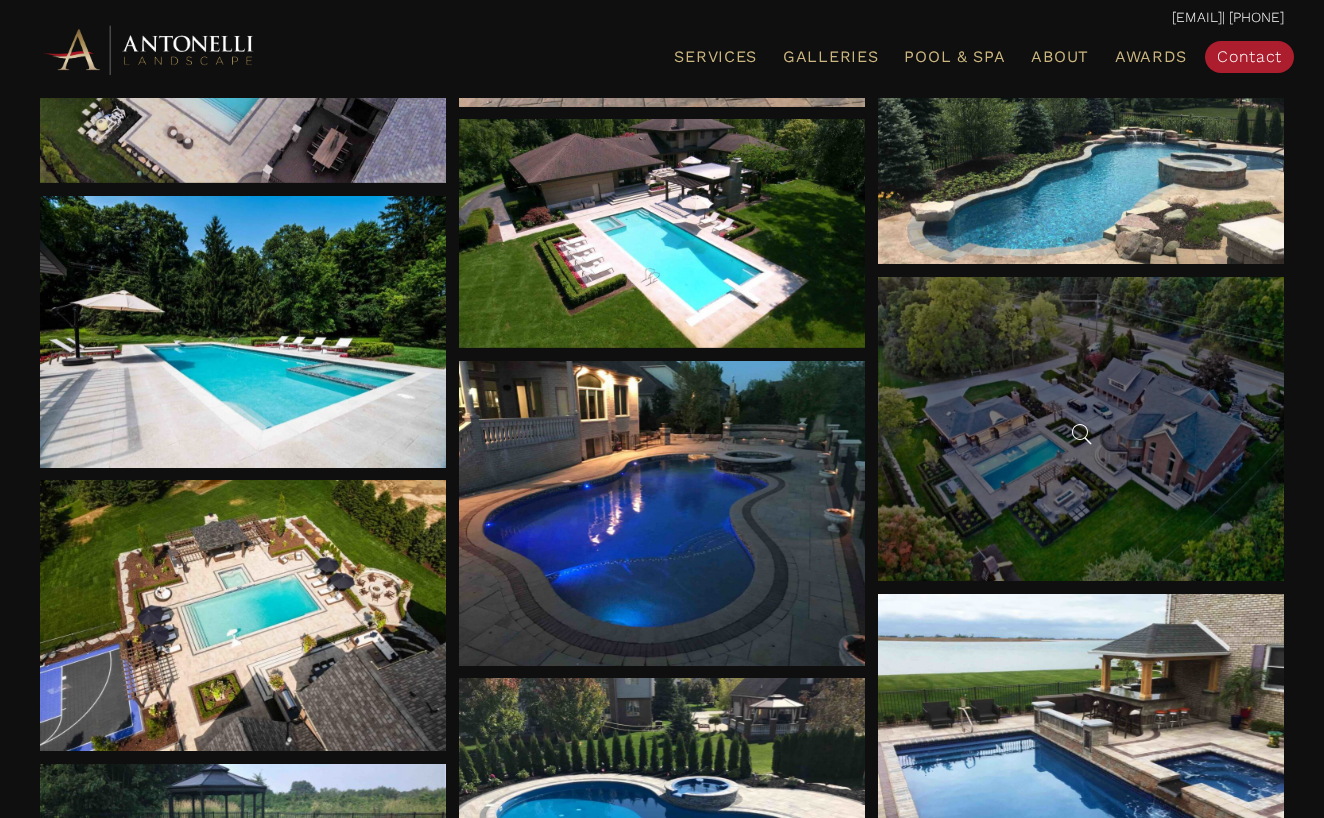 click at bounding box center (1081, 429) 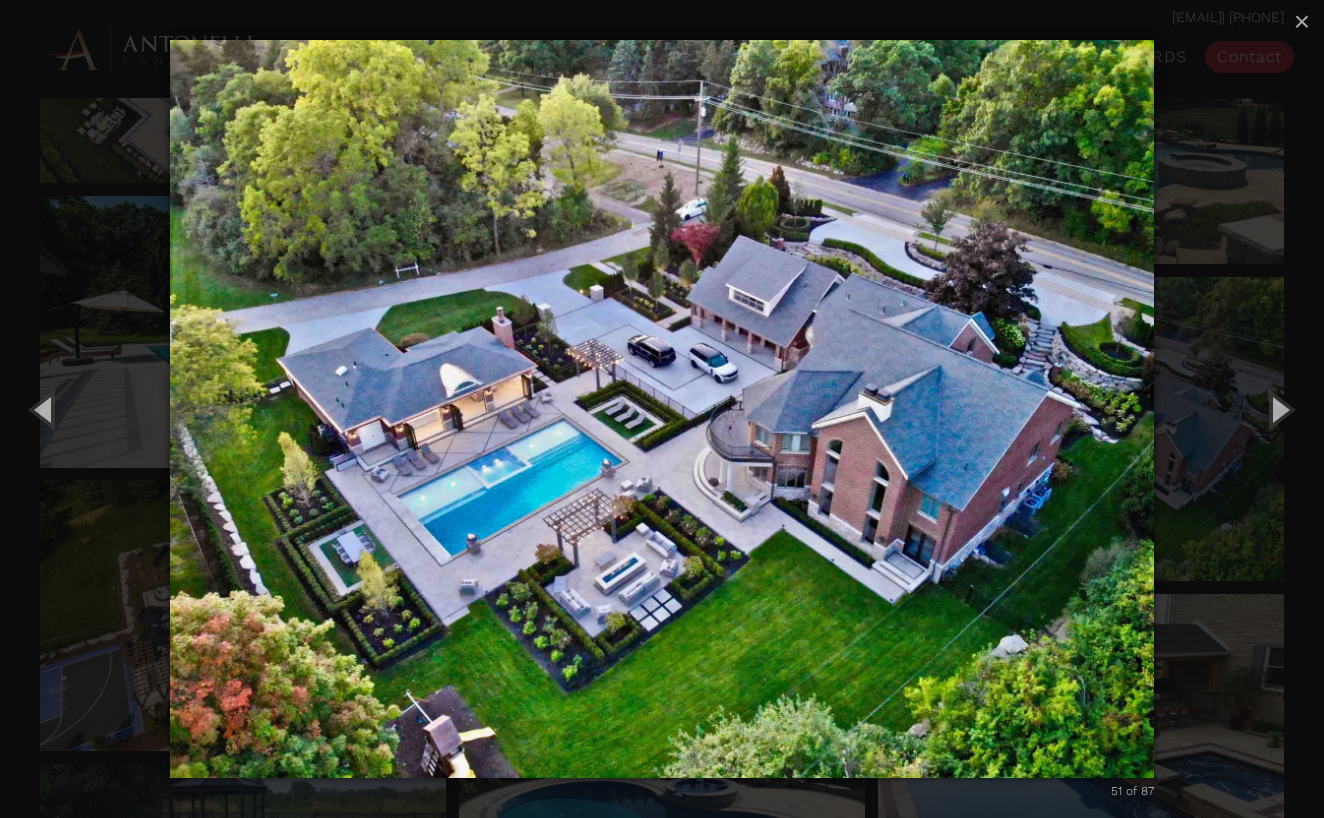 scroll, scrollTop: 4497, scrollLeft: 0, axis: vertical 